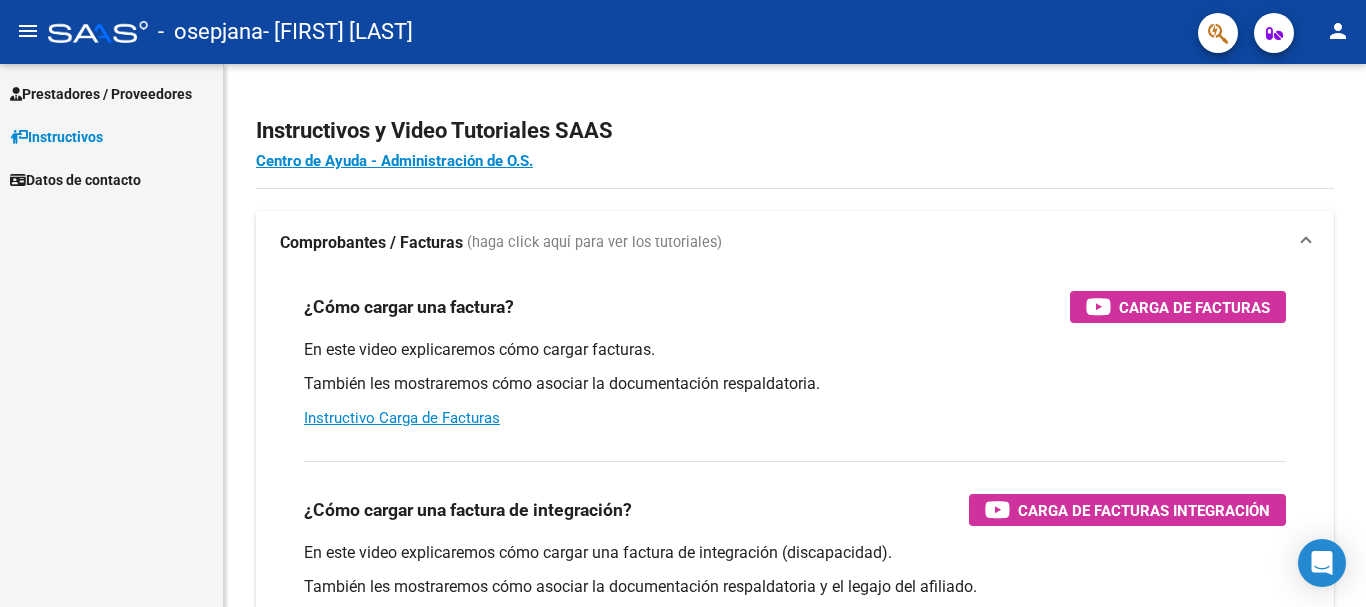 scroll, scrollTop: 0, scrollLeft: 0, axis: both 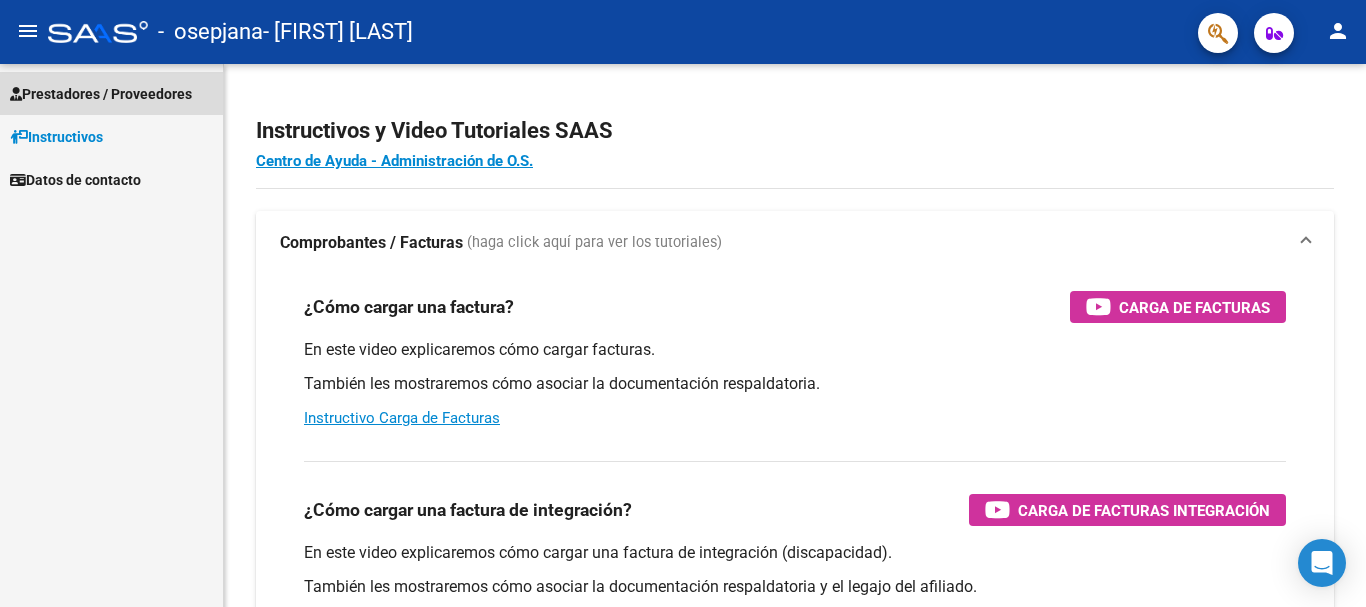click on "Prestadores / Proveedores" at bounding box center [101, 94] 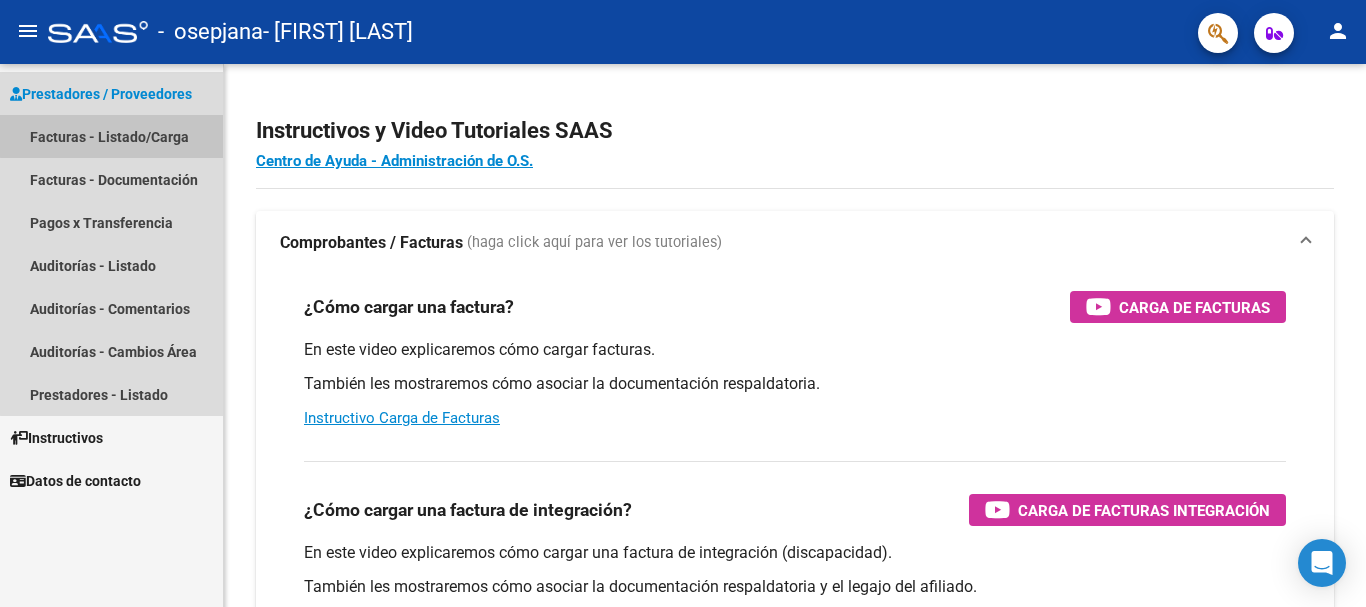 click on "Facturas - Listado/Carga" at bounding box center [111, 136] 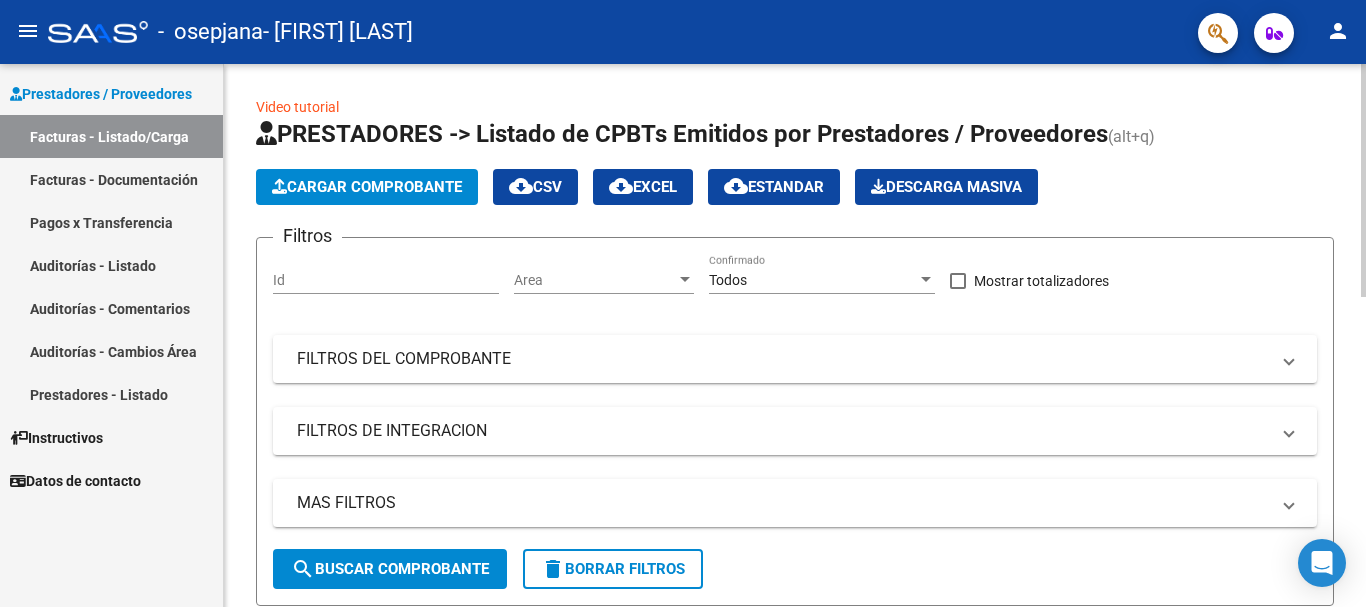 click on "Cargar Comprobante" 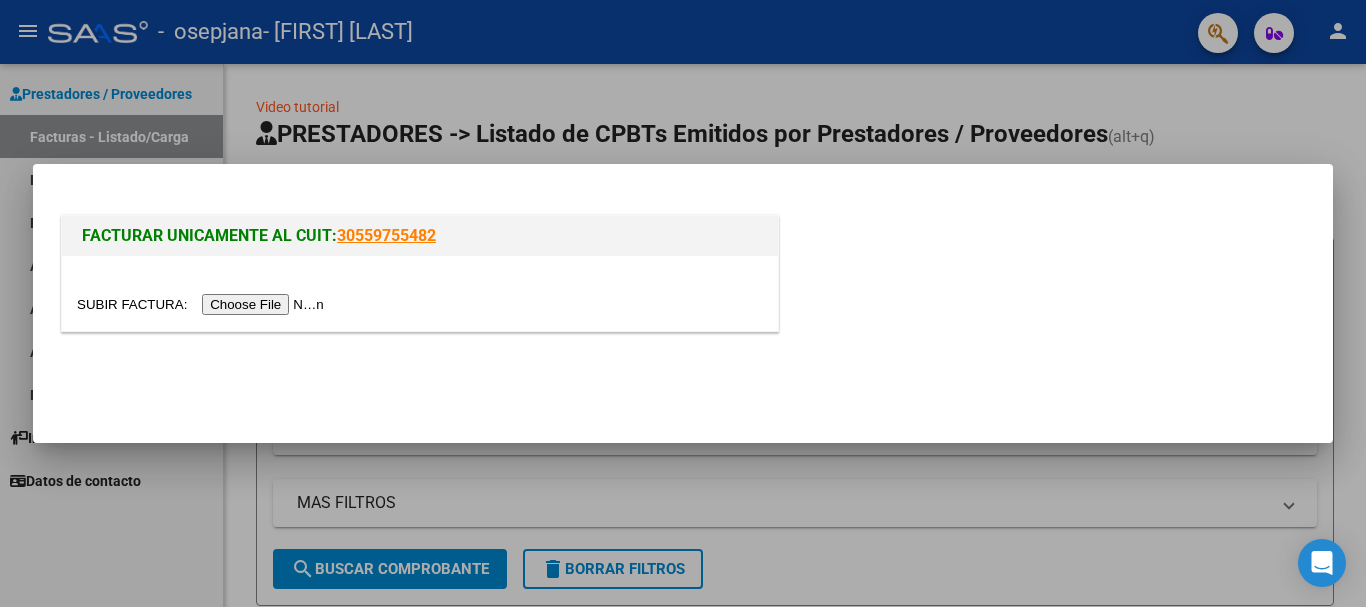 click at bounding box center [203, 304] 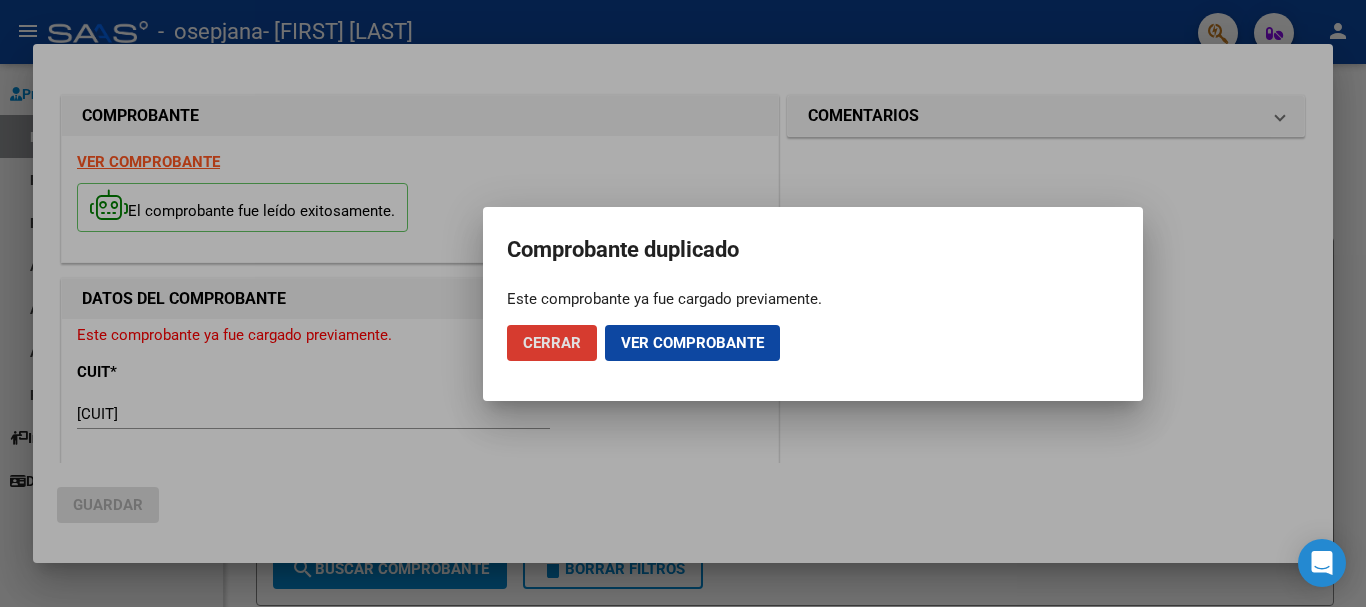click on "Cerrar" 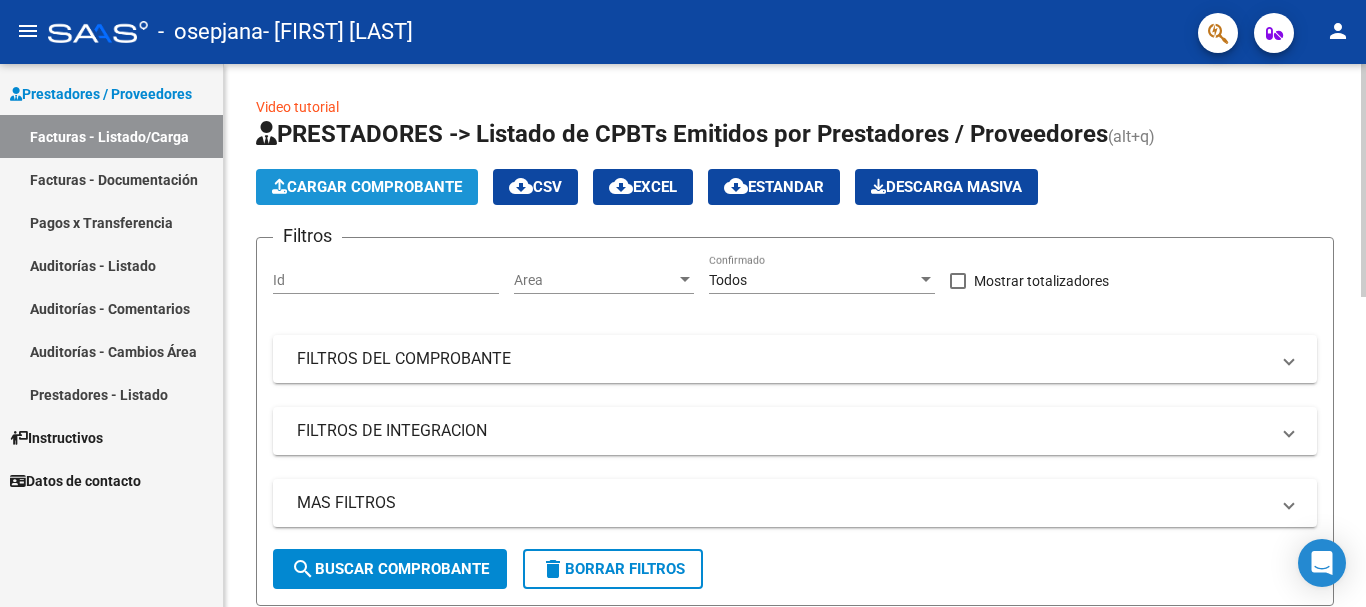 click on "Cargar Comprobante" 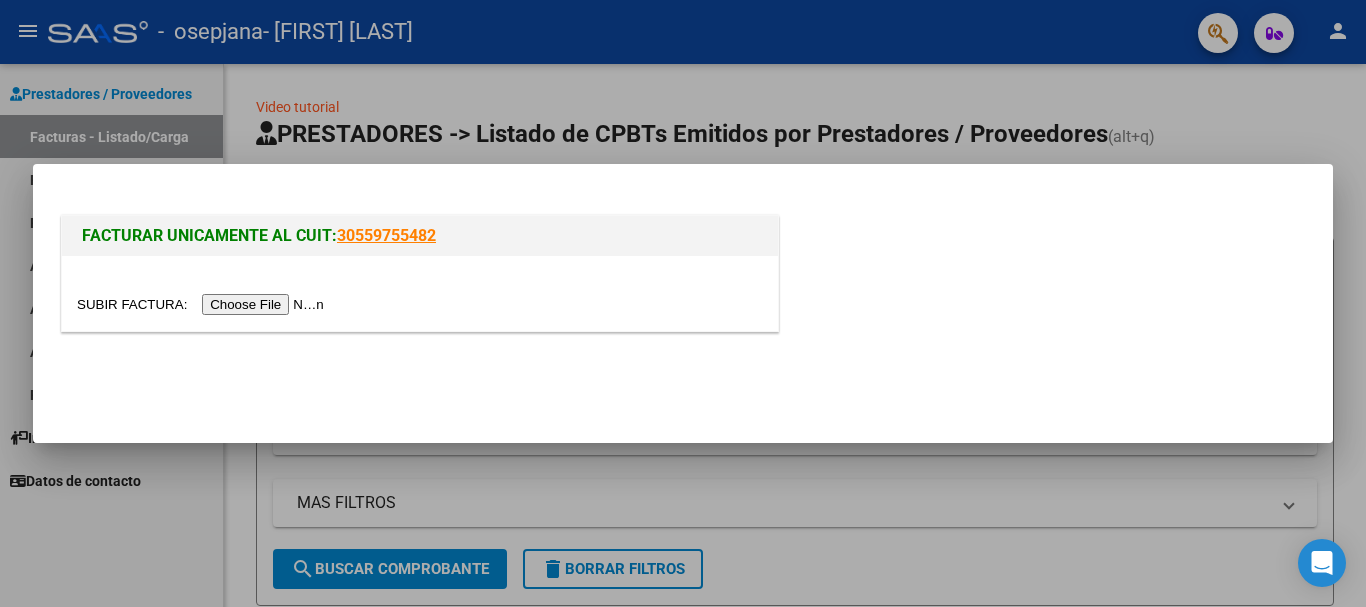 click at bounding box center [203, 304] 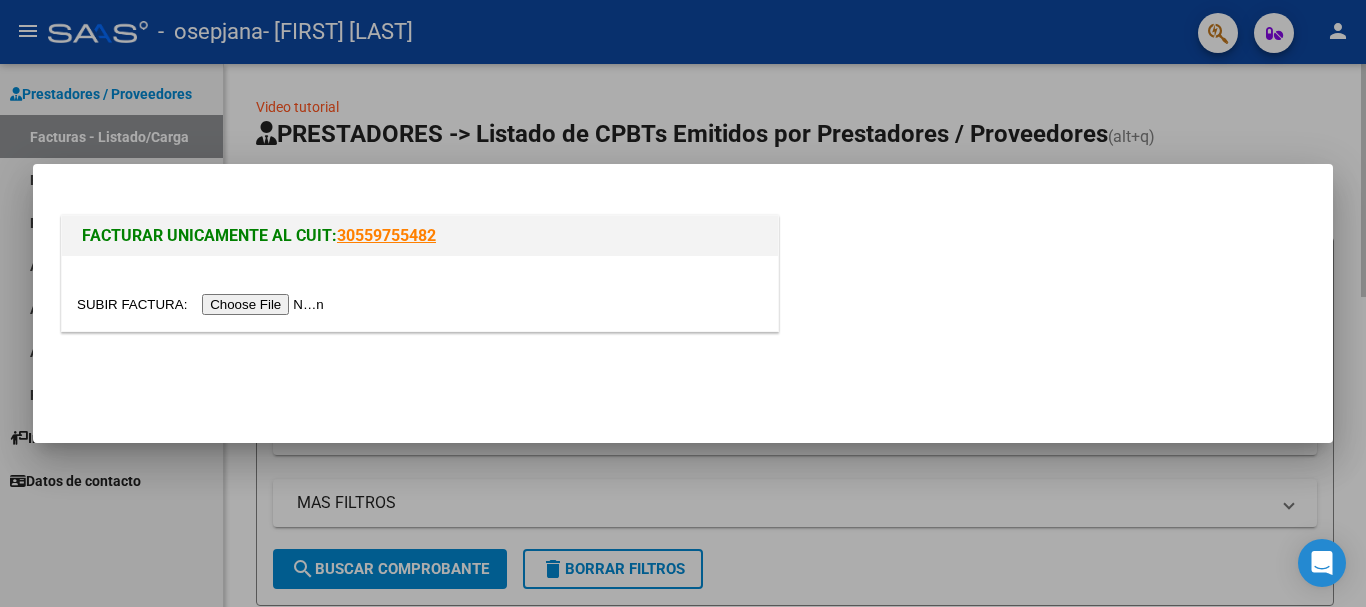 drag, startPoint x: 1315, startPoint y: 81, endPoint x: 1295, endPoint y: 106, distance: 32.01562 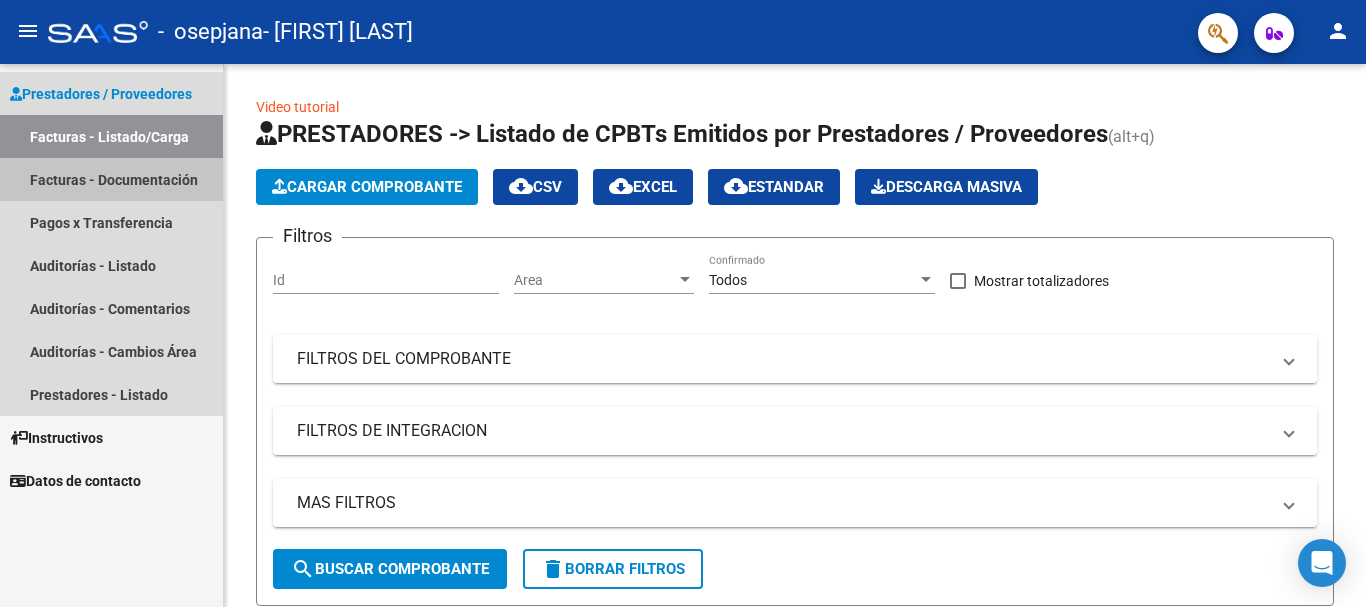 click on "Facturas - Documentación" at bounding box center (111, 179) 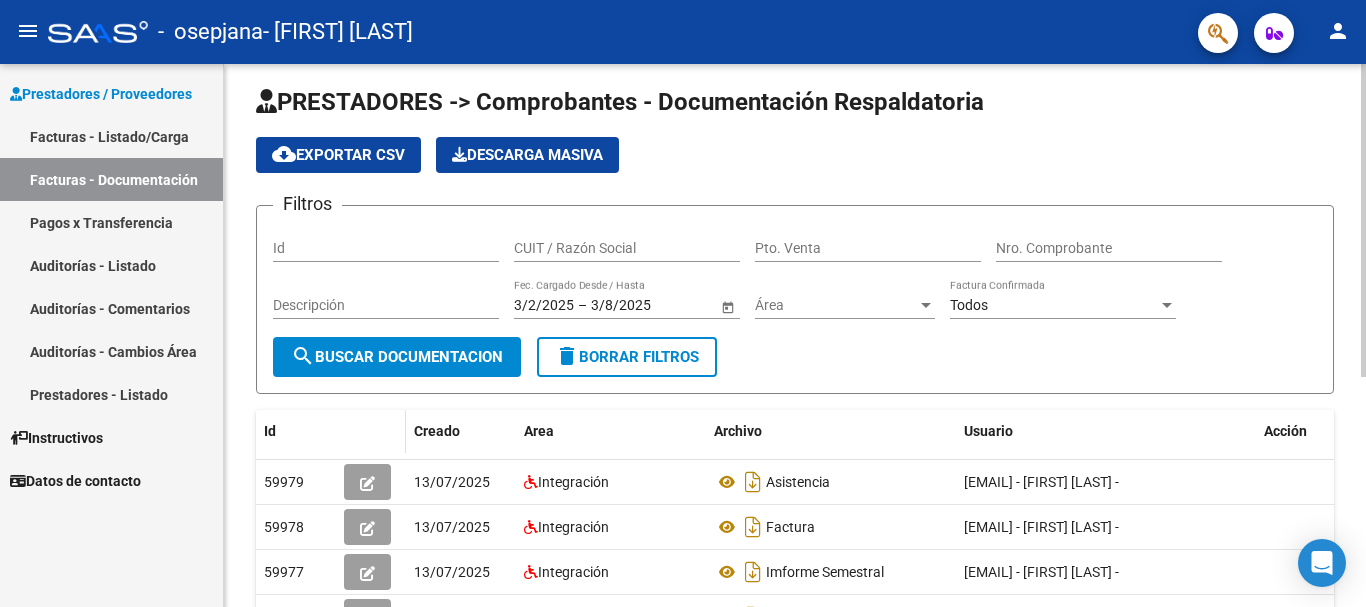 scroll, scrollTop: 0, scrollLeft: 0, axis: both 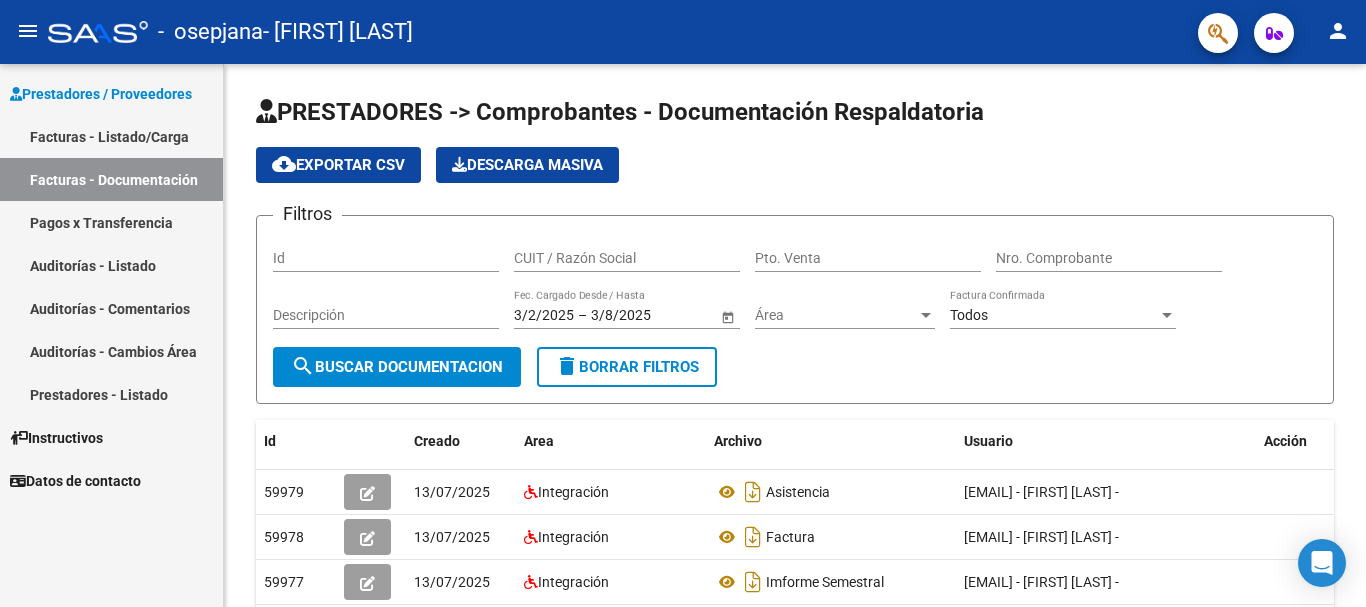 click on "Facturas - Listado/Carga" at bounding box center [111, 136] 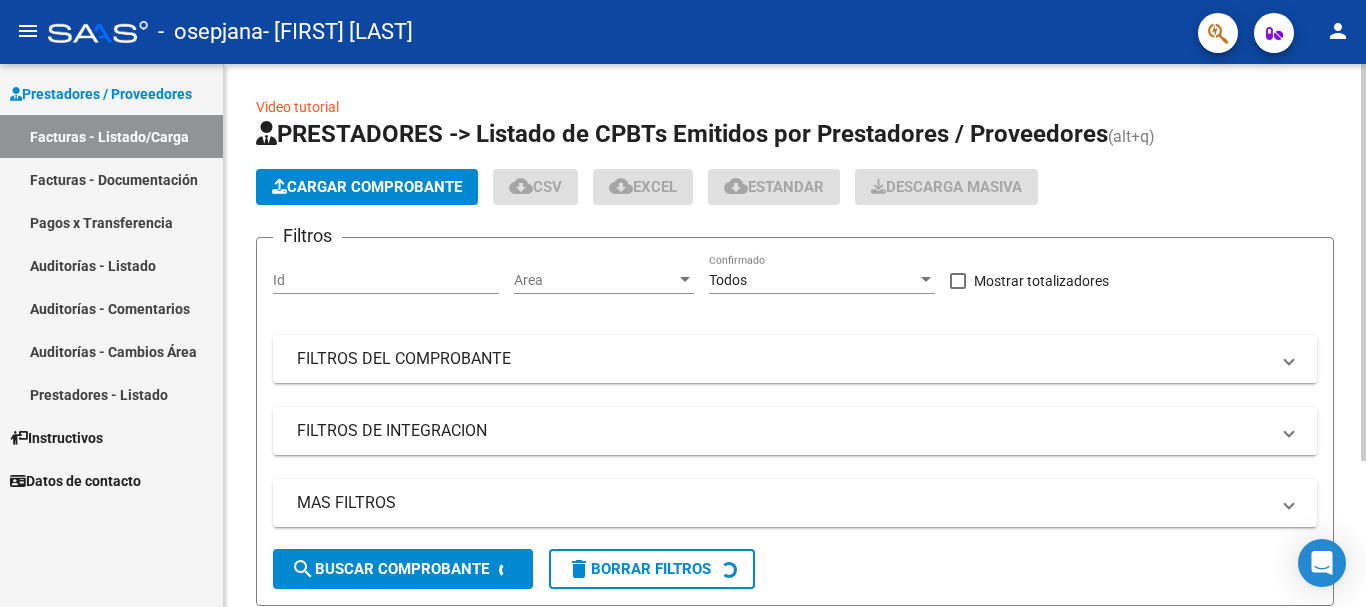 click on "Cargar Comprobante" 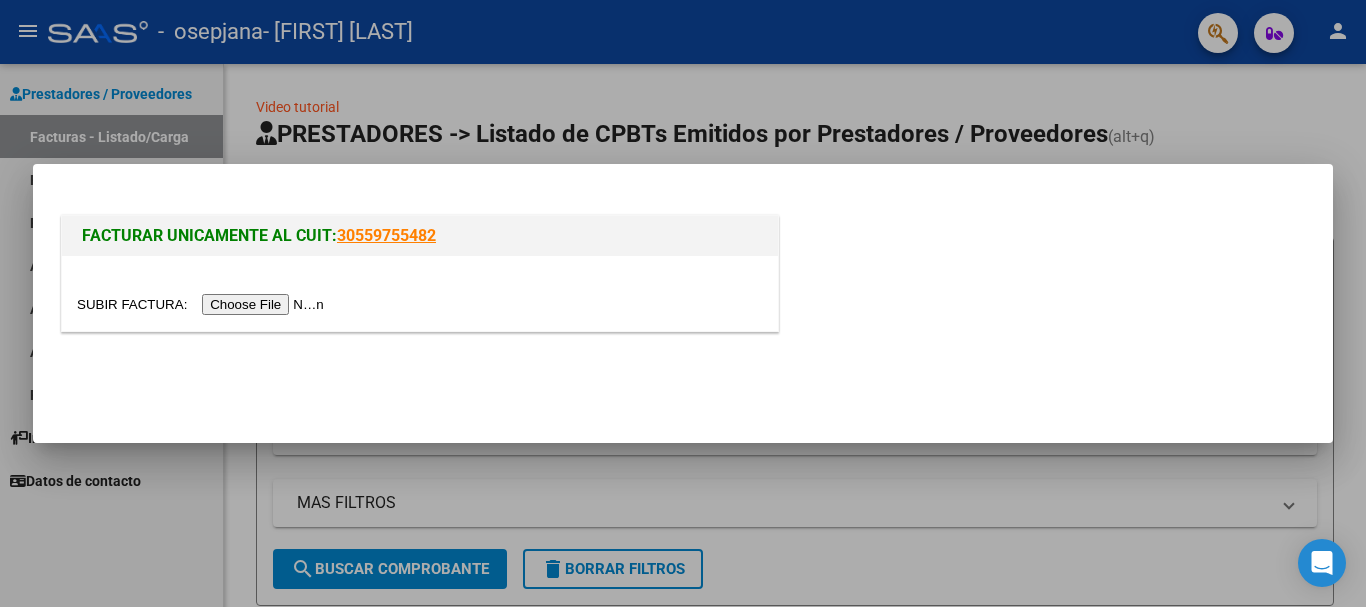 click at bounding box center (203, 304) 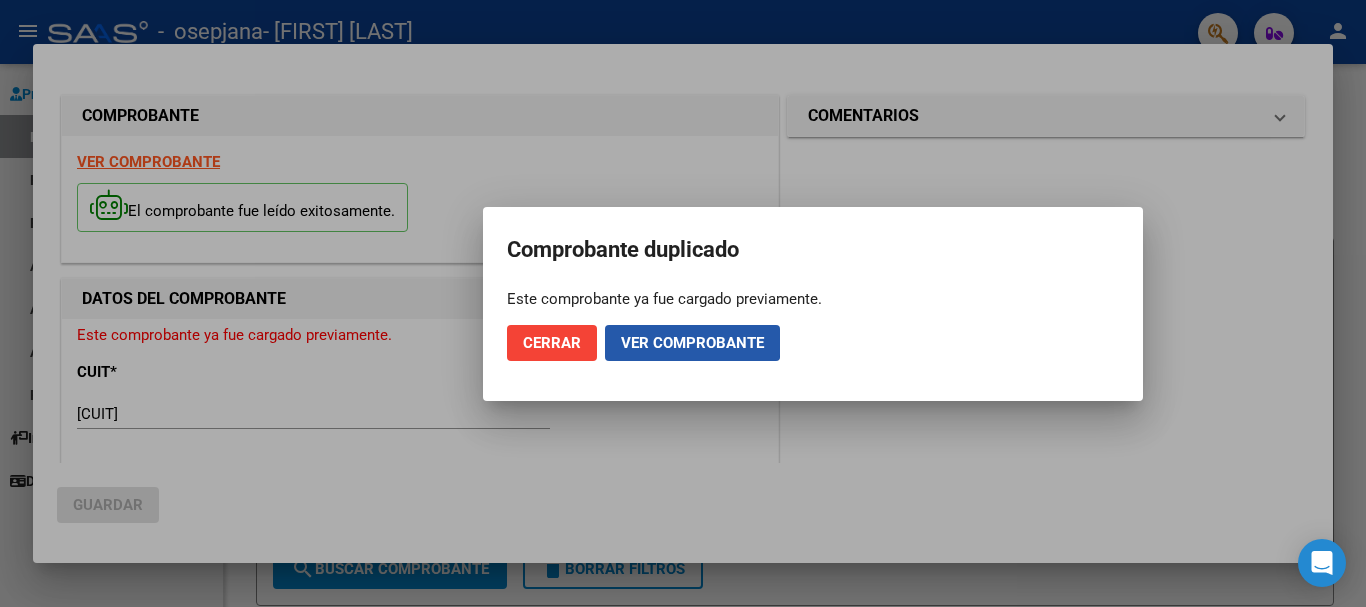 click on "Ver comprobante" 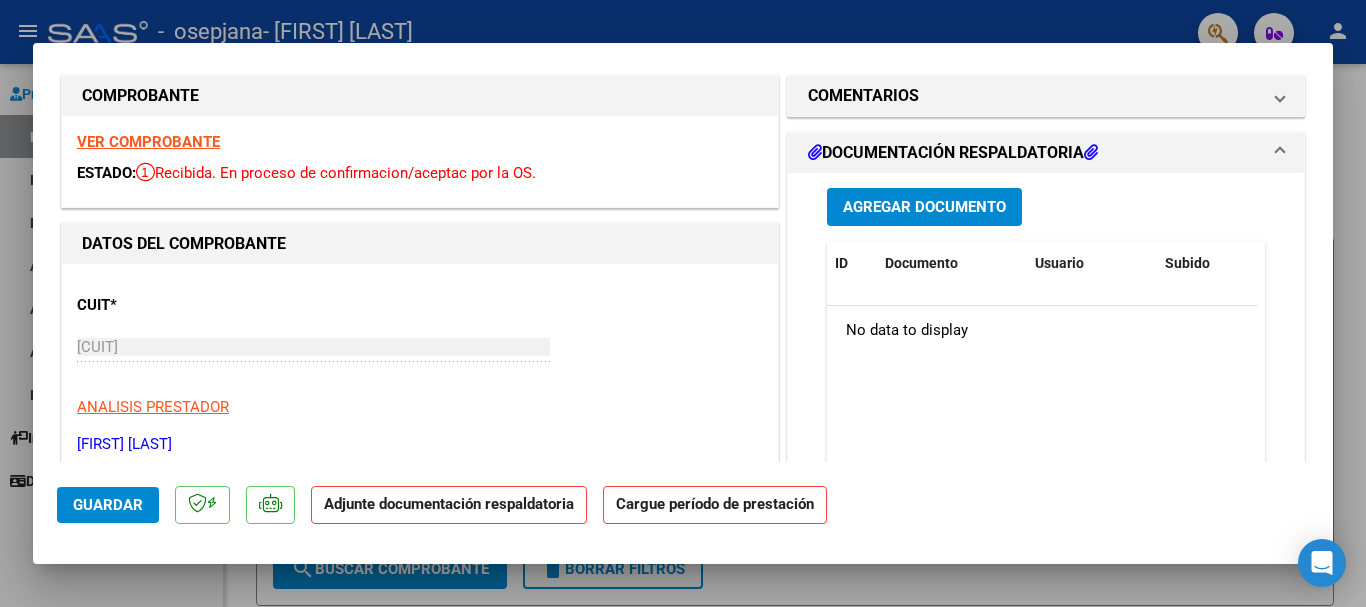 scroll, scrollTop: 0, scrollLeft: 0, axis: both 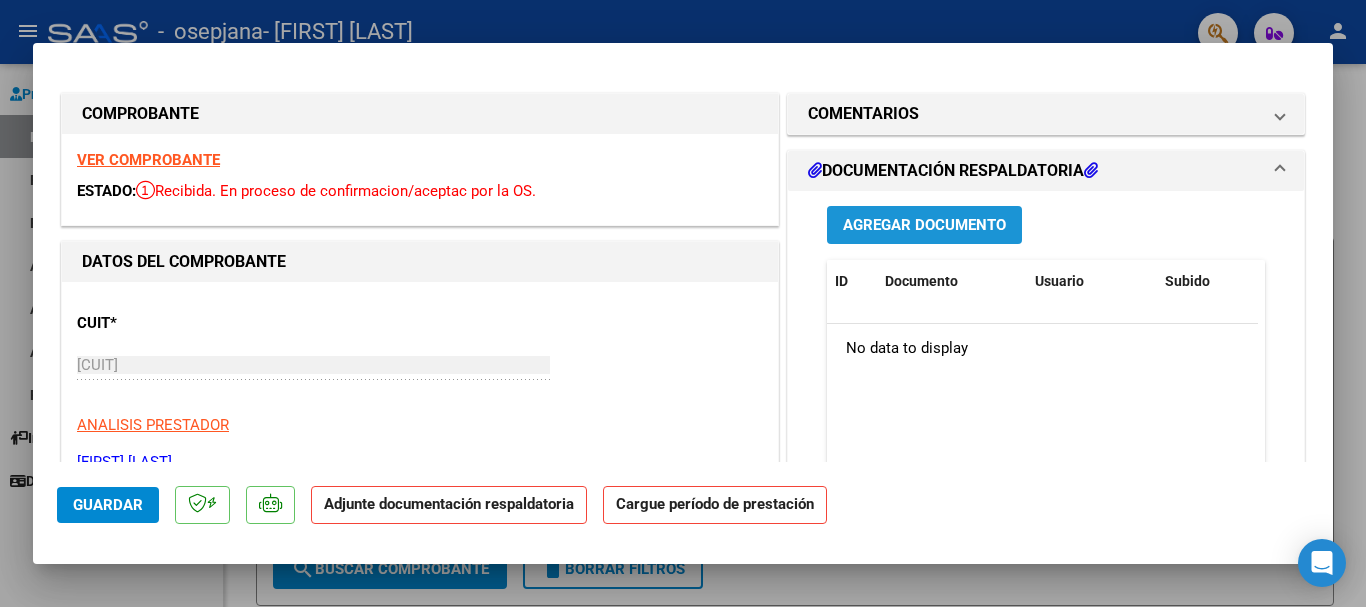 click on "Agregar Documento" at bounding box center [924, 226] 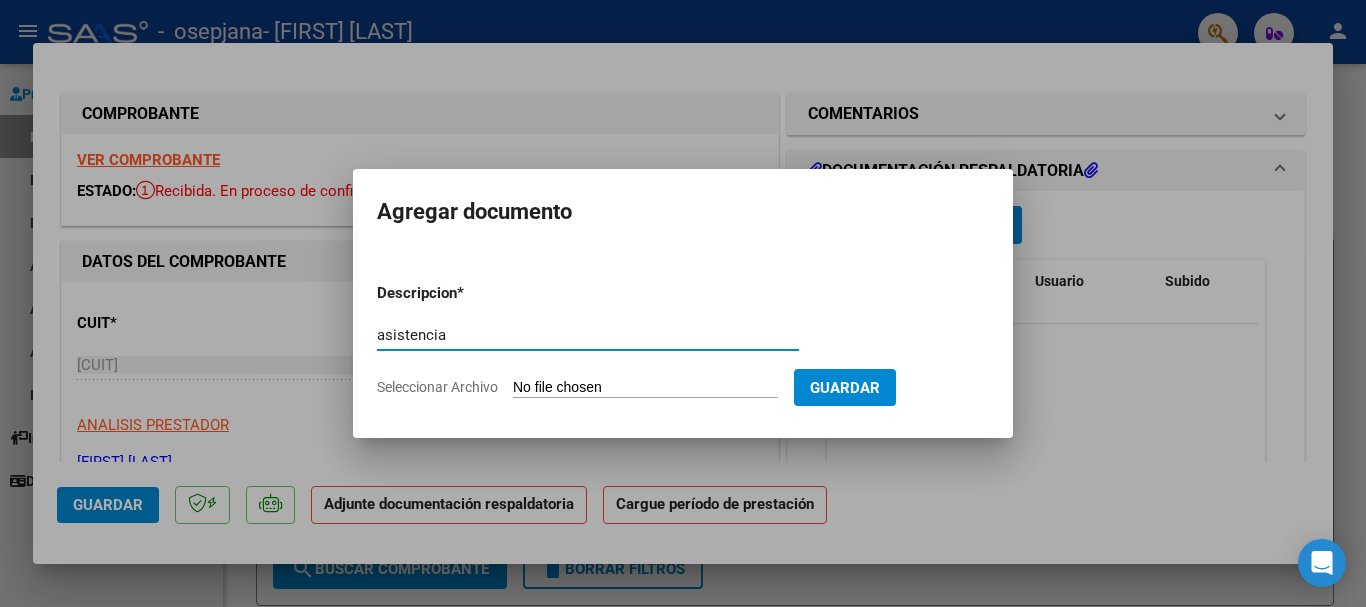 type on "asistencia" 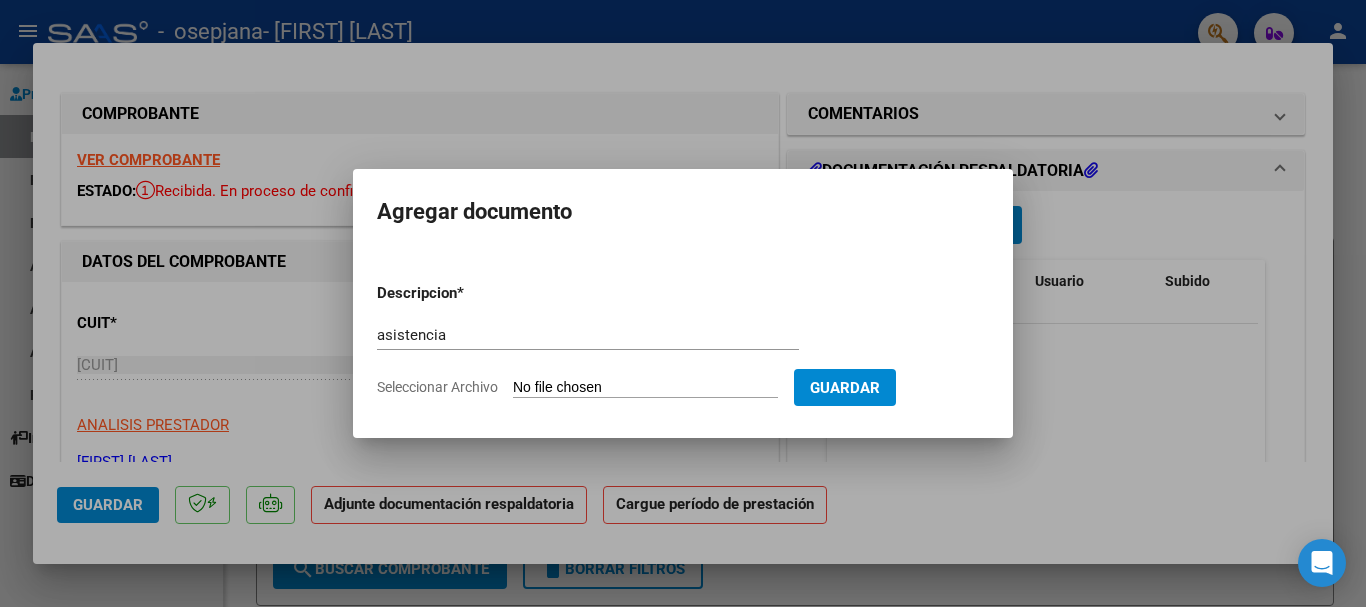 click on "Seleccionar Archivo" at bounding box center (645, 388) 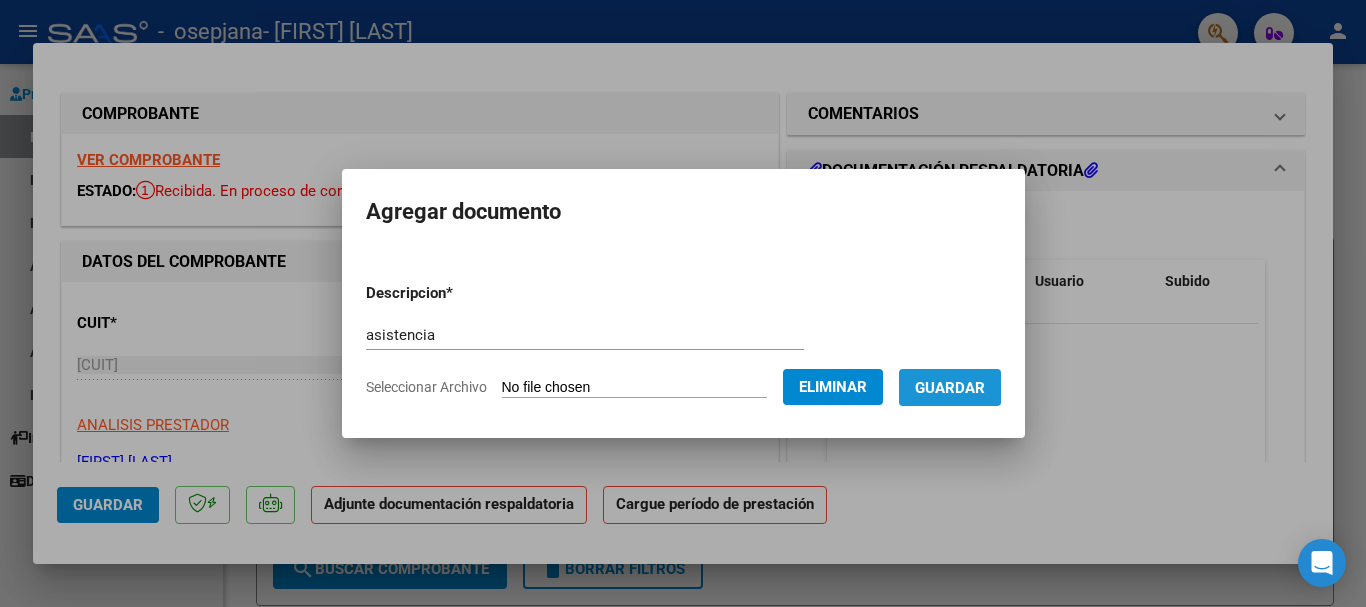 click on "Guardar" at bounding box center (950, 388) 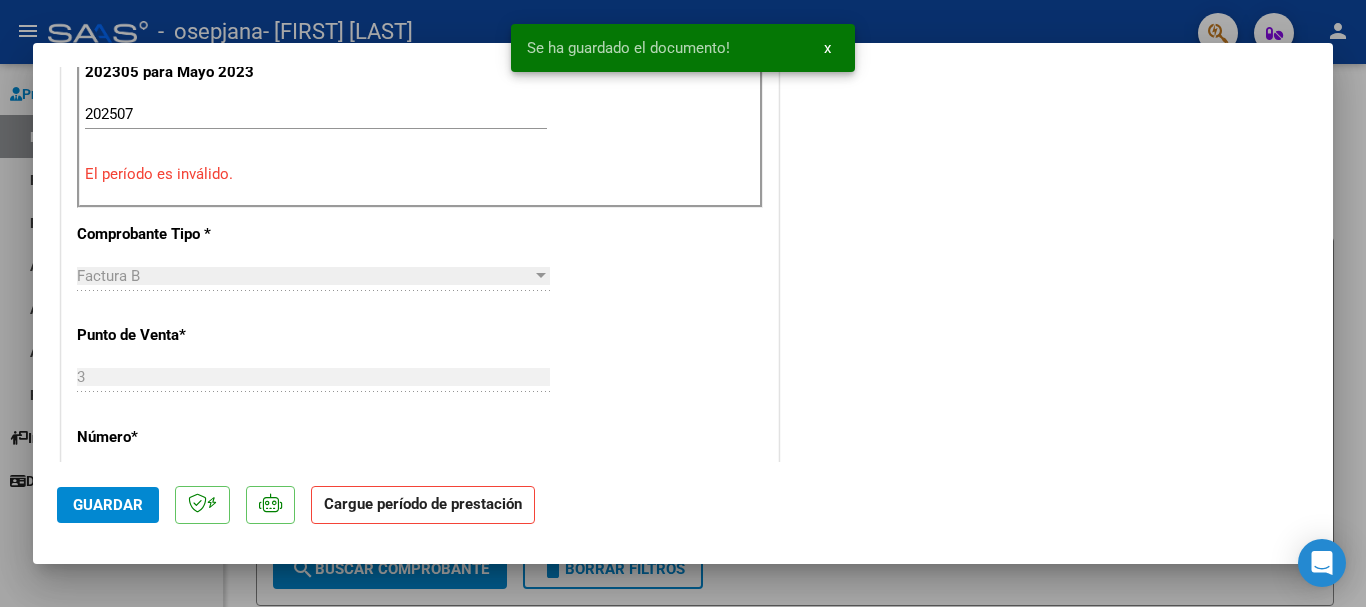 scroll, scrollTop: 600, scrollLeft: 0, axis: vertical 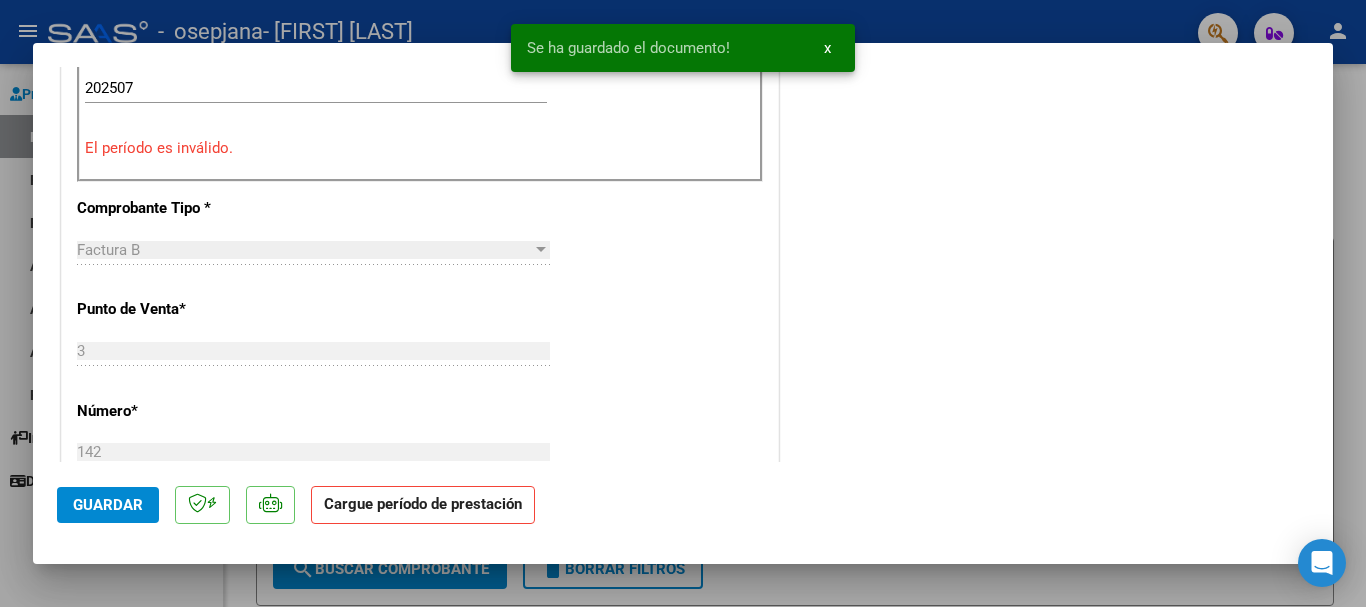 click on "Guardar" 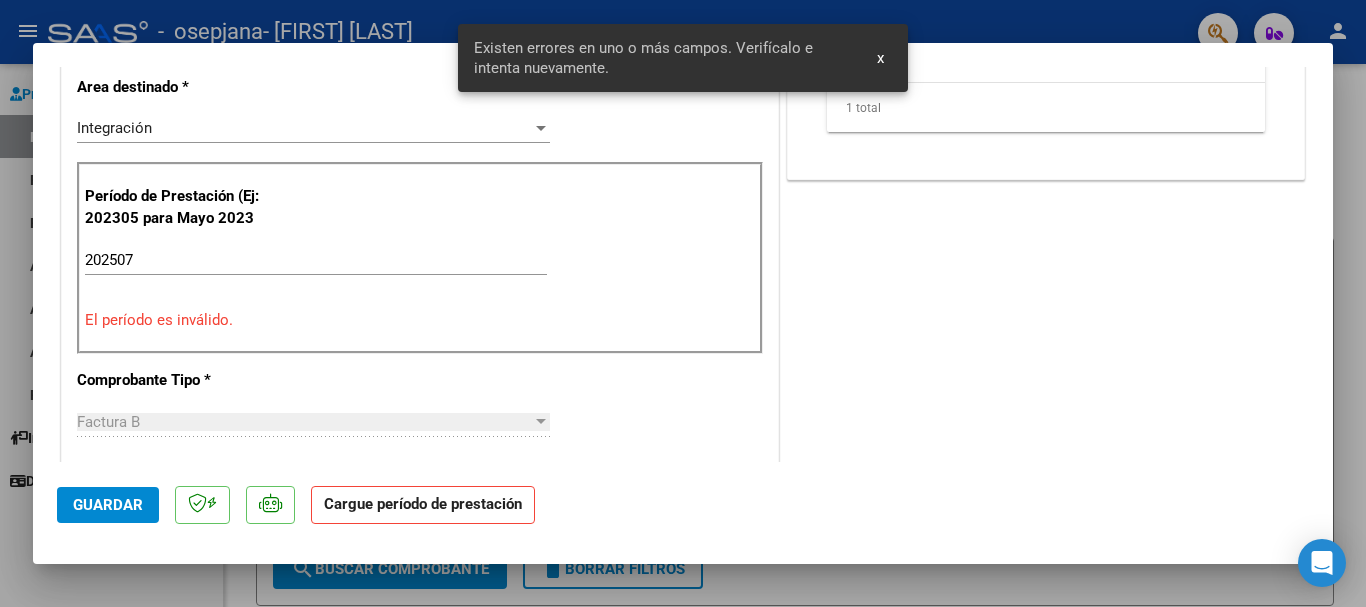 scroll, scrollTop: 403, scrollLeft: 0, axis: vertical 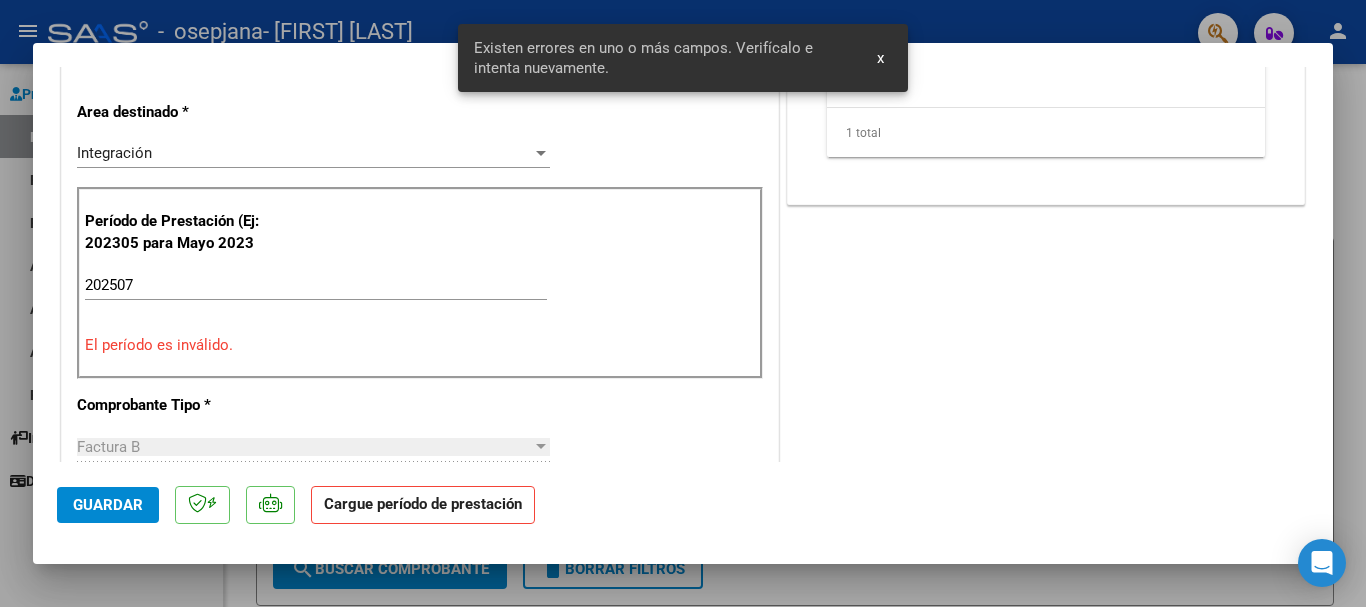 click on "202507" at bounding box center (316, 285) 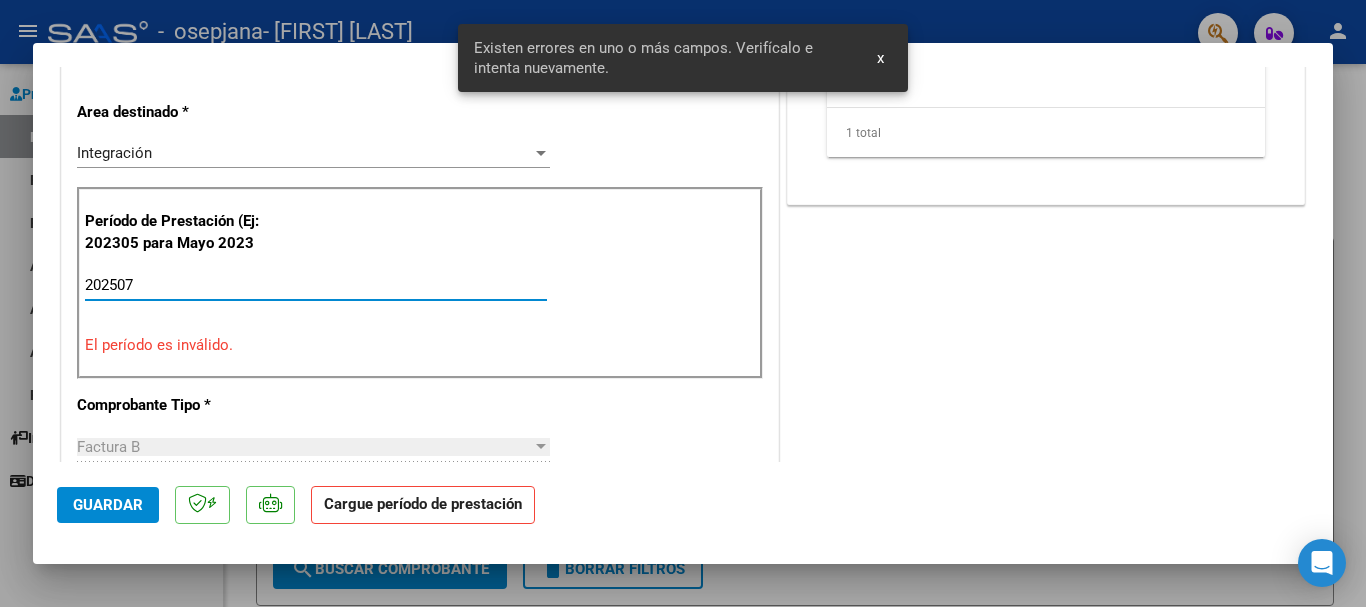 drag, startPoint x: 178, startPoint y: 283, endPoint x: 144, endPoint y: 283, distance: 34 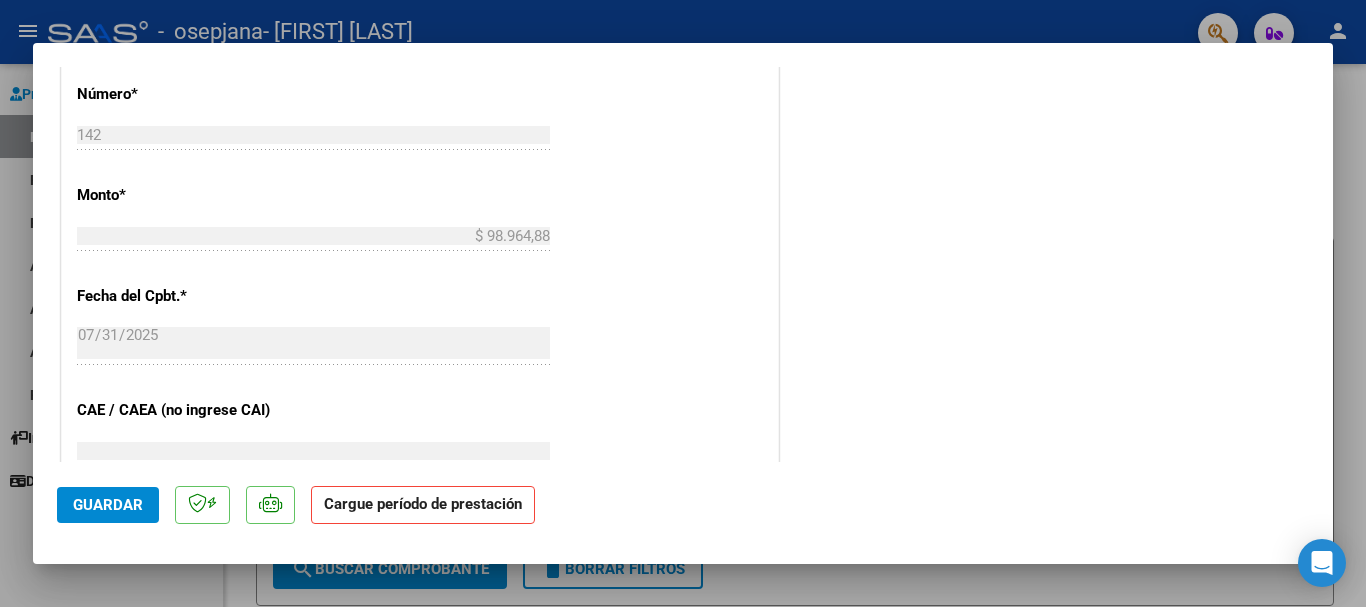scroll, scrollTop: 1003, scrollLeft: 0, axis: vertical 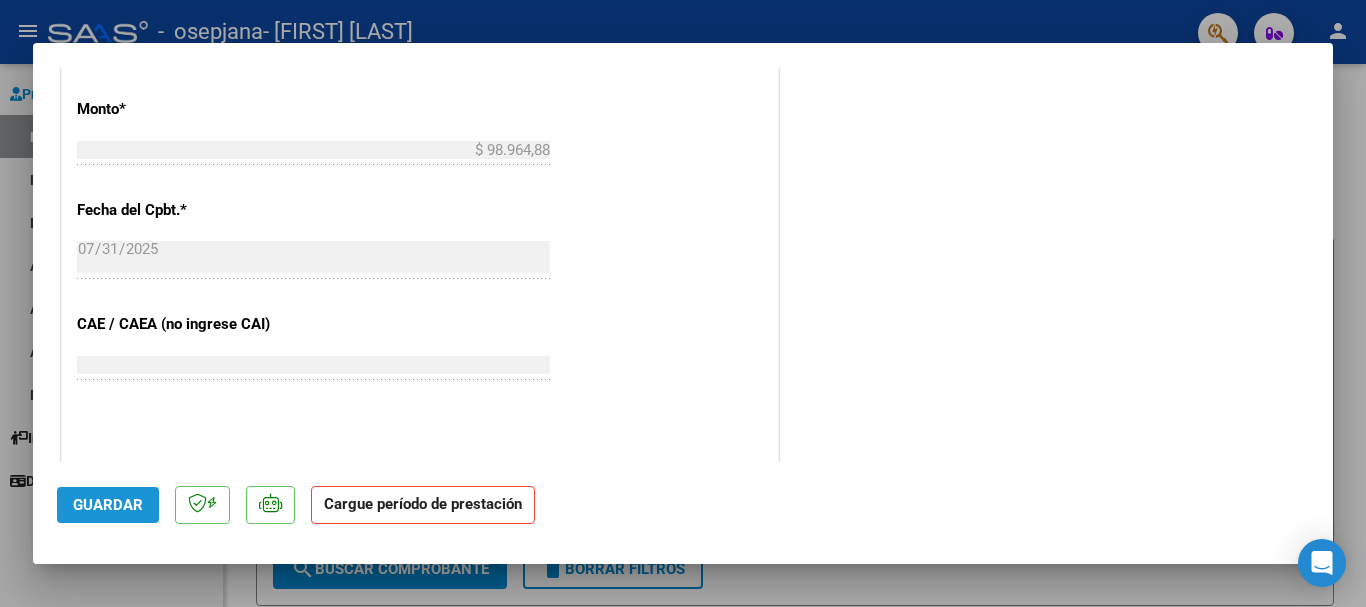 click on "Guardar" 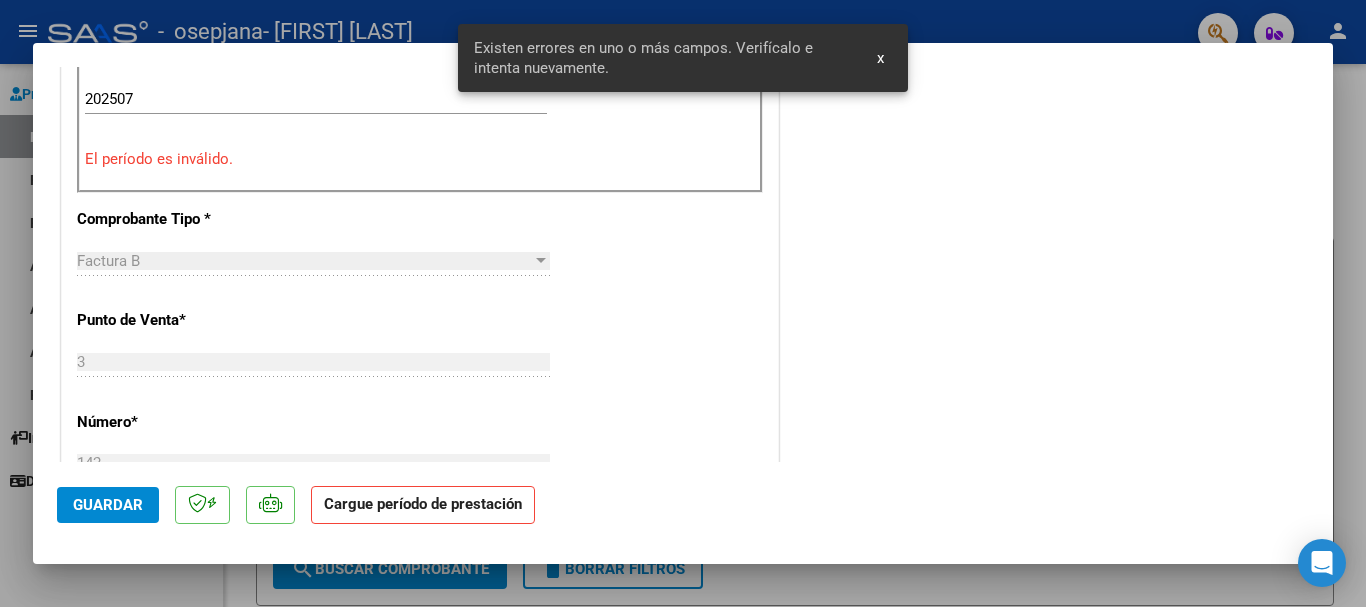 scroll, scrollTop: 403, scrollLeft: 0, axis: vertical 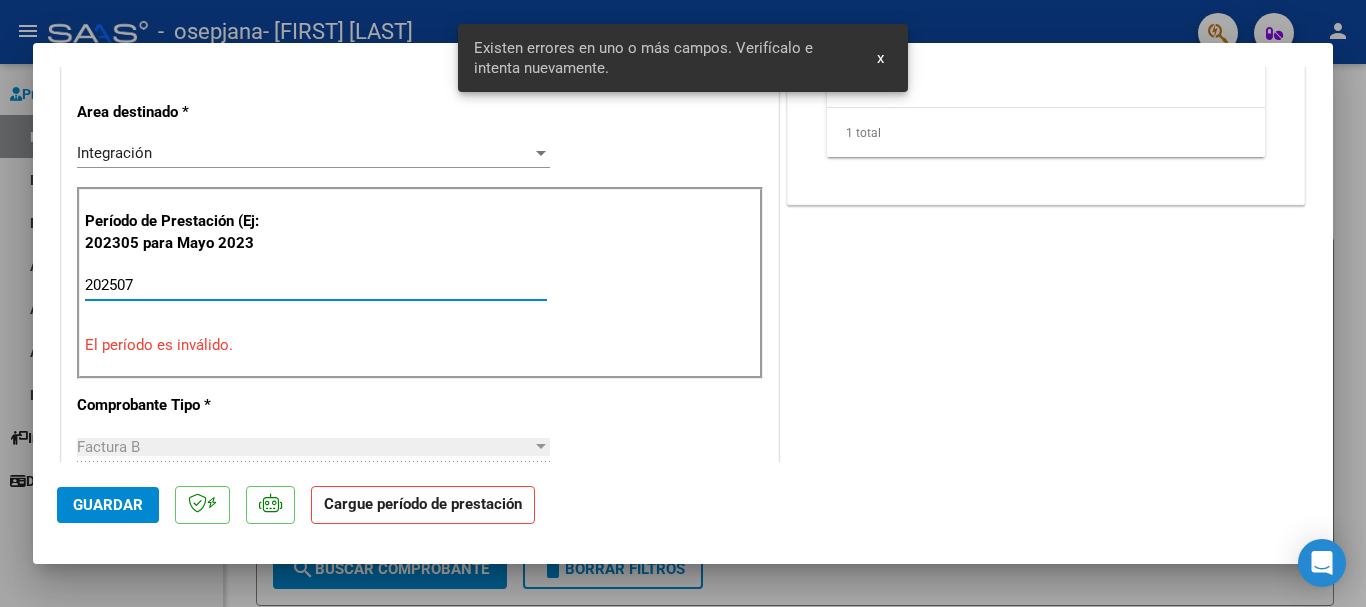 drag, startPoint x: 202, startPoint y: 287, endPoint x: 39, endPoint y: 294, distance: 163.15024 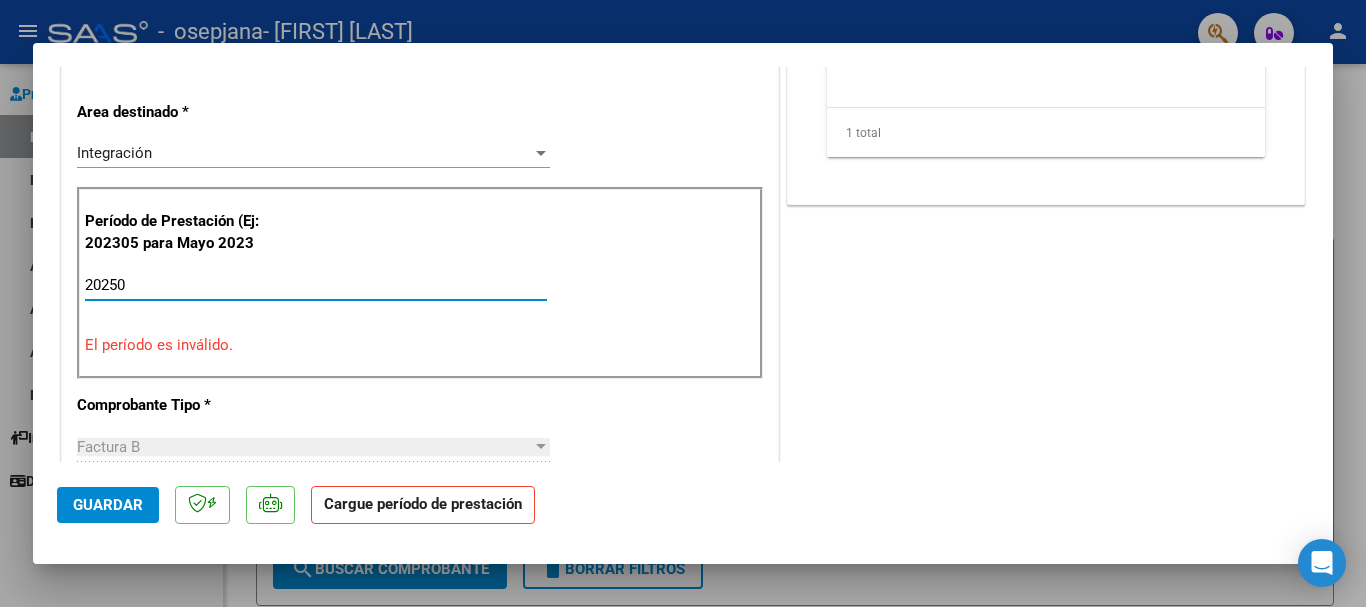 type on "202507" 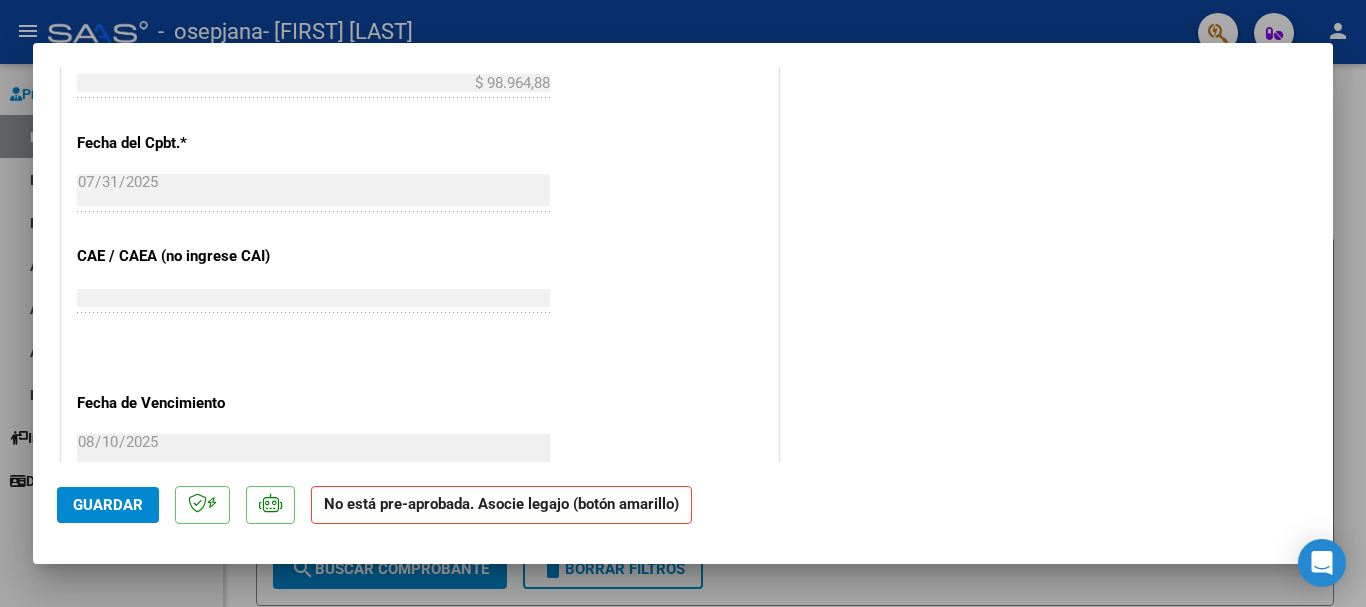 scroll, scrollTop: 1103, scrollLeft: 0, axis: vertical 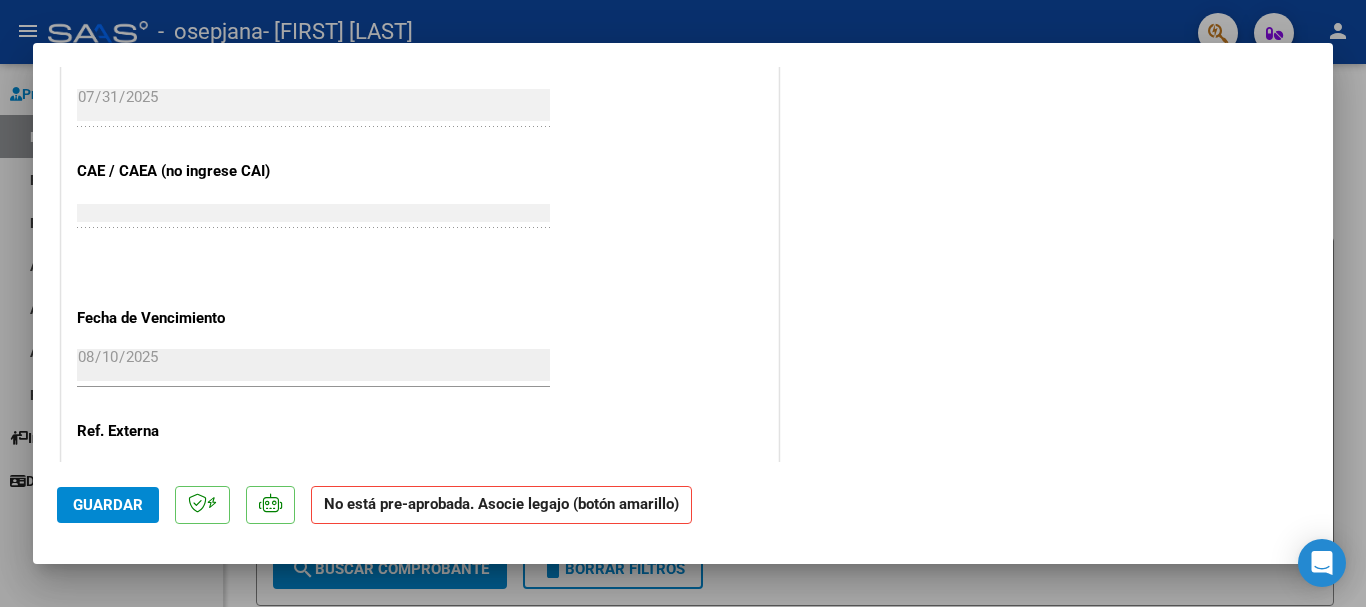 click on "Guardar" 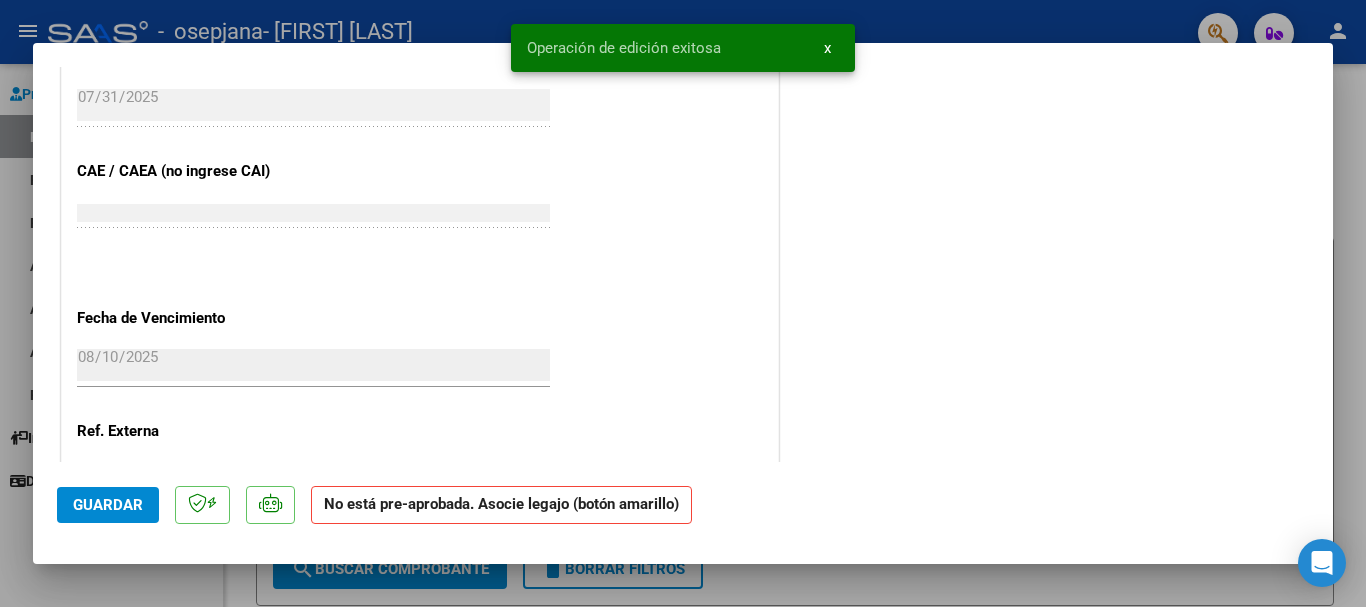 click on "CUIT * [CUIT] Ingresar CUIT ANALISIS PRESTADOR [FIRST] [LAST] ARCA Padrón Area destinado * Integración Seleccionar Area Período de Prestación (Ej: 202305 para Mayo 2023 [DATE] Ingrese el Período de Prestación como indica el ejemplo Comprobante Tipo * Factura B Seleccionar Tipo Punto de Venta * 3 Ingresar el Nro. Número * 142 Ingresar el Nro. Monto * $ 98.964,88 Ingresar el monto Fecha del Cpbt. * [DATE] Ingresar la fecha CAE / CAEA (no ingrese CAI) [NUMBER] Ingresar el CAE o CAEA (no ingrese CAI) Fecha de Vencimiento [DATE] Ingresar la fecha Ref. Externa Ingresar la ref. N° Liquidación Ingresar el N° Liquidación" at bounding box center (420, -99) 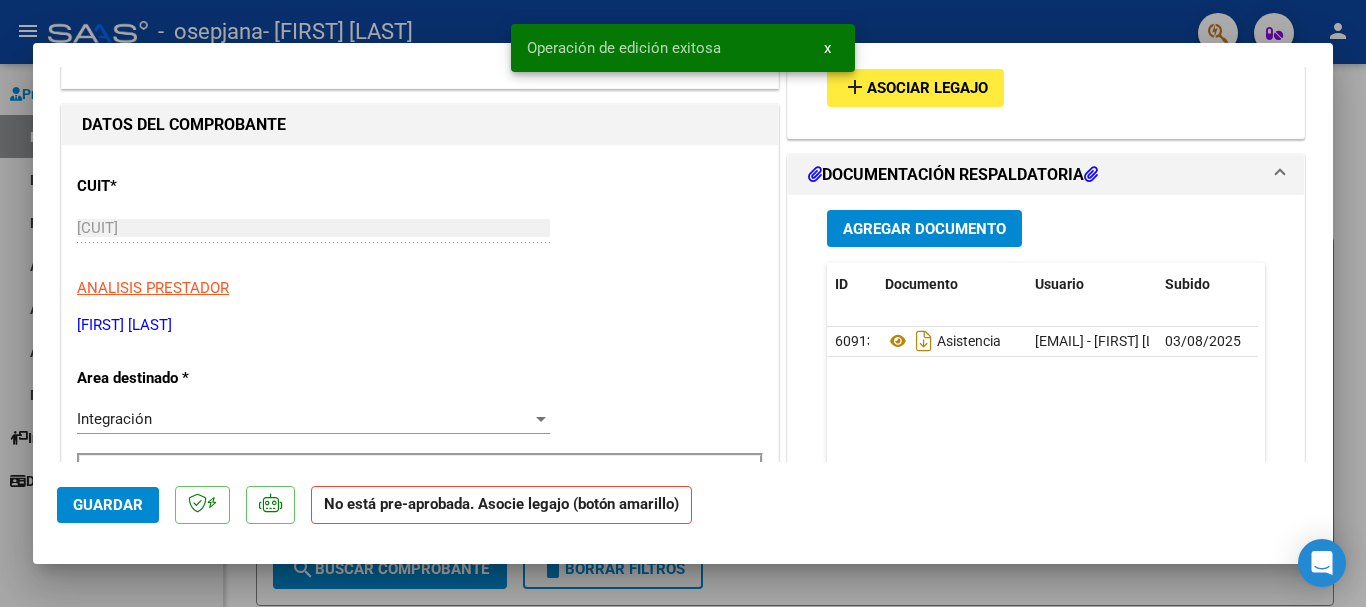 scroll, scrollTop: 0, scrollLeft: 0, axis: both 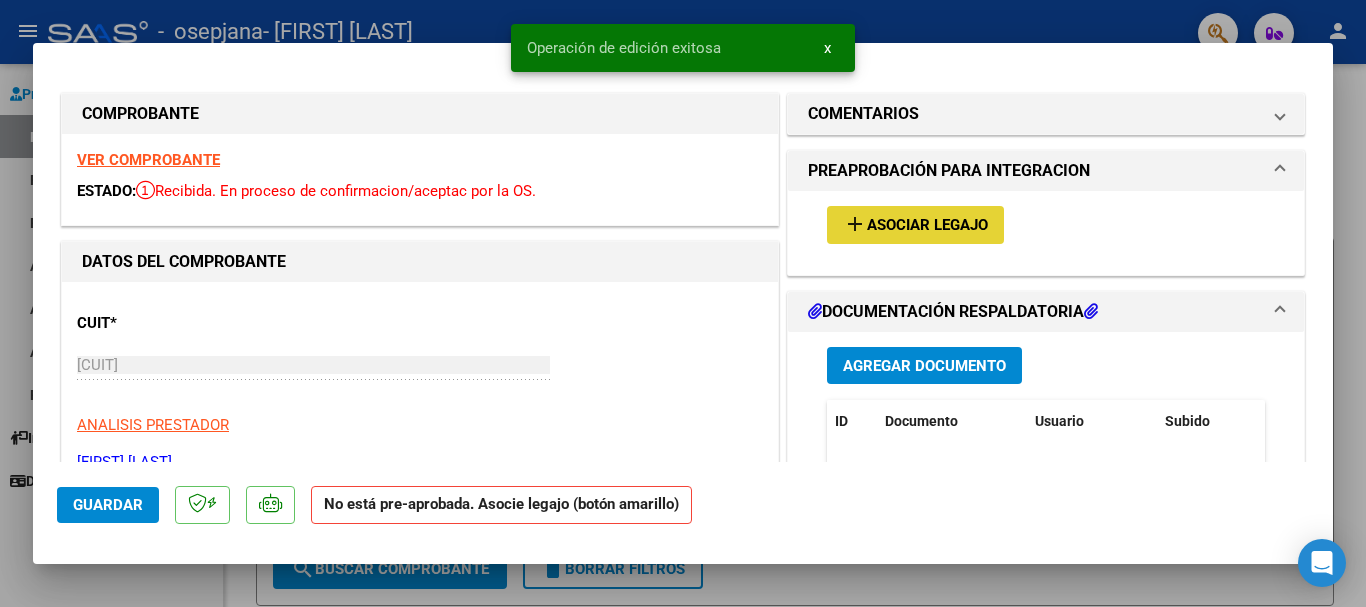 click on "add Asociar Legajo" at bounding box center (915, 224) 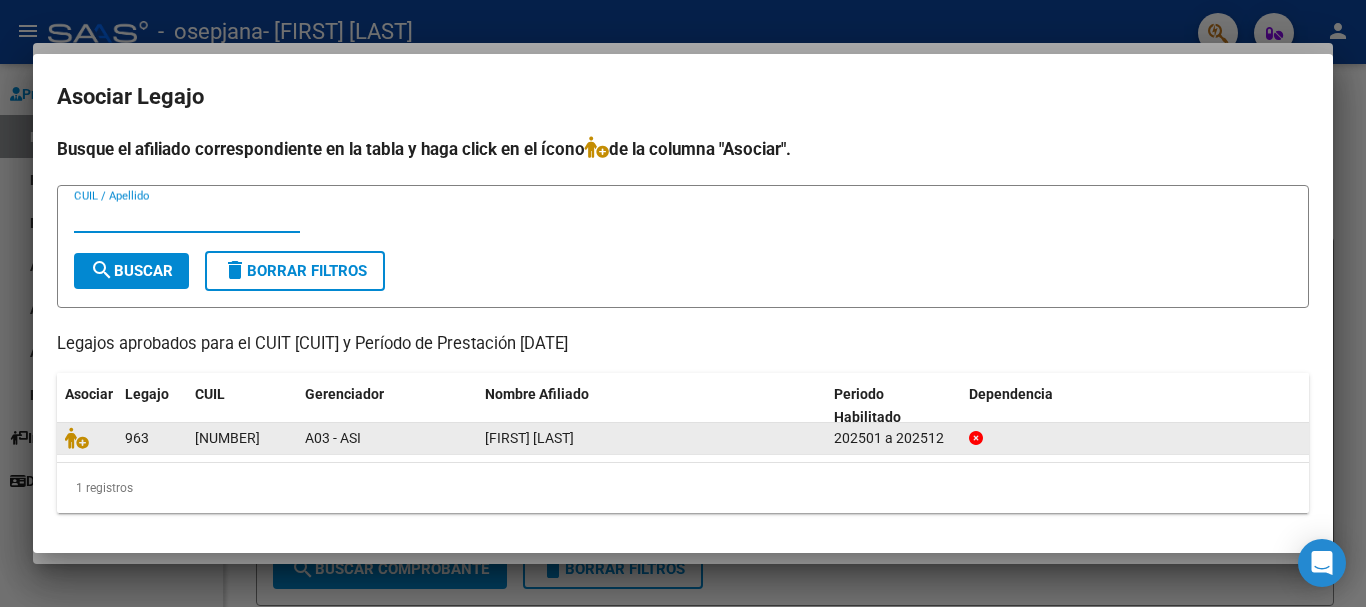 click on "963" 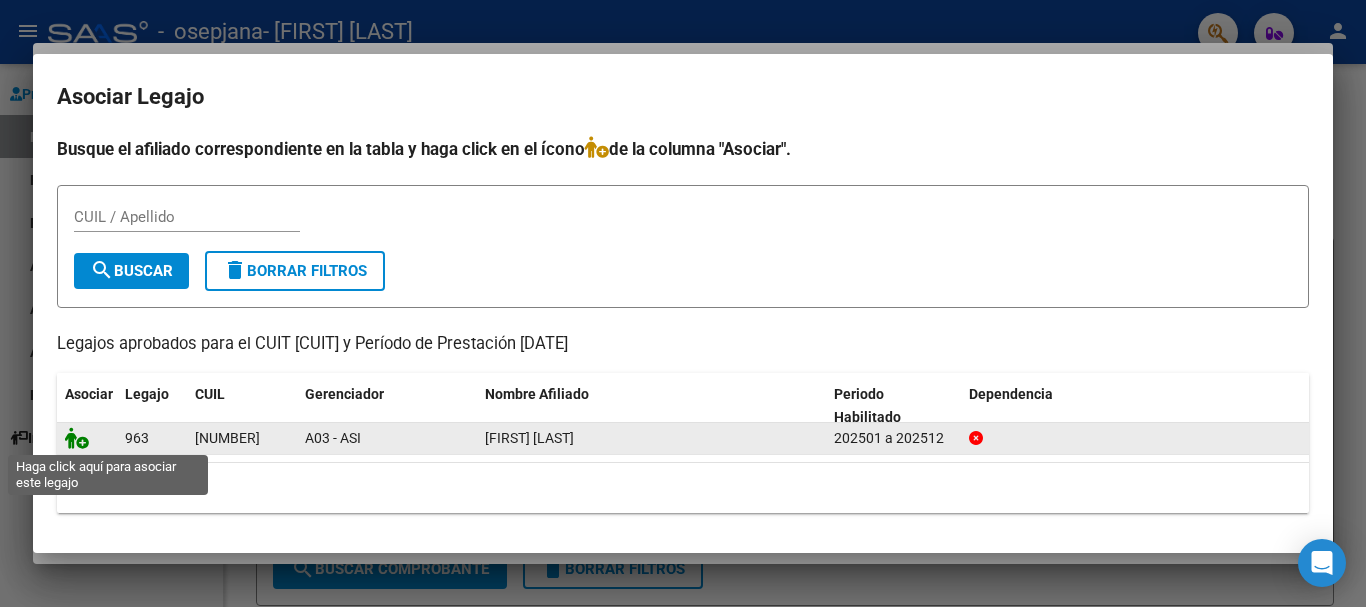 click 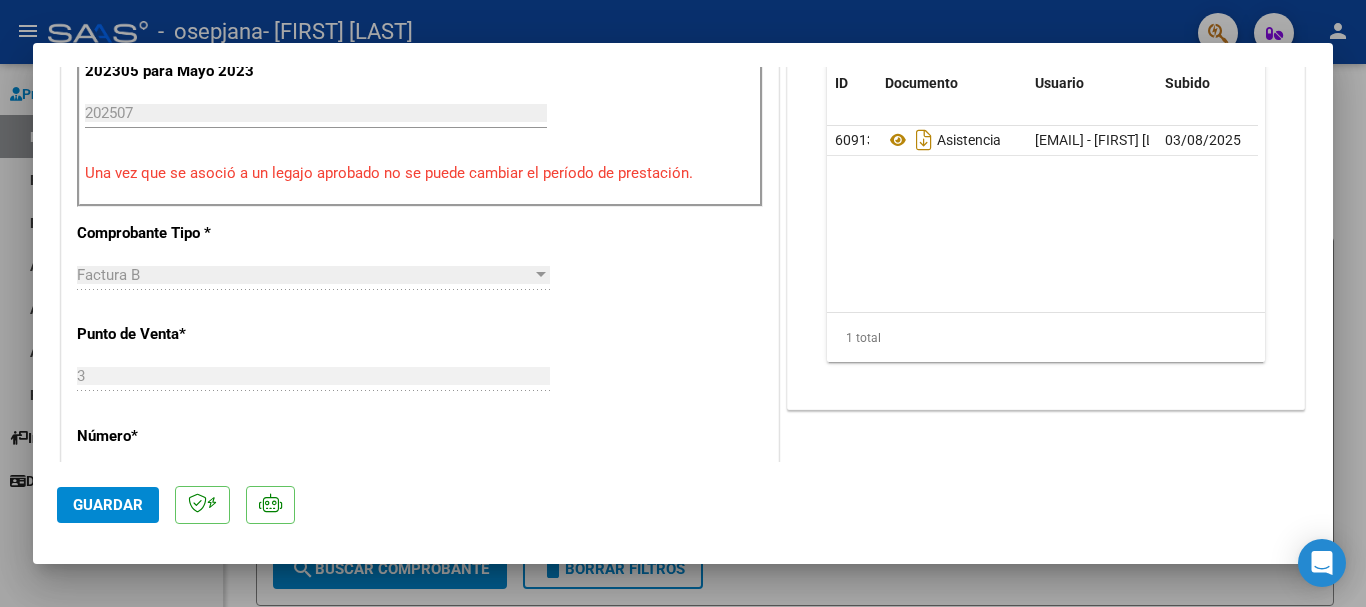 scroll, scrollTop: 700, scrollLeft: 0, axis: vertical 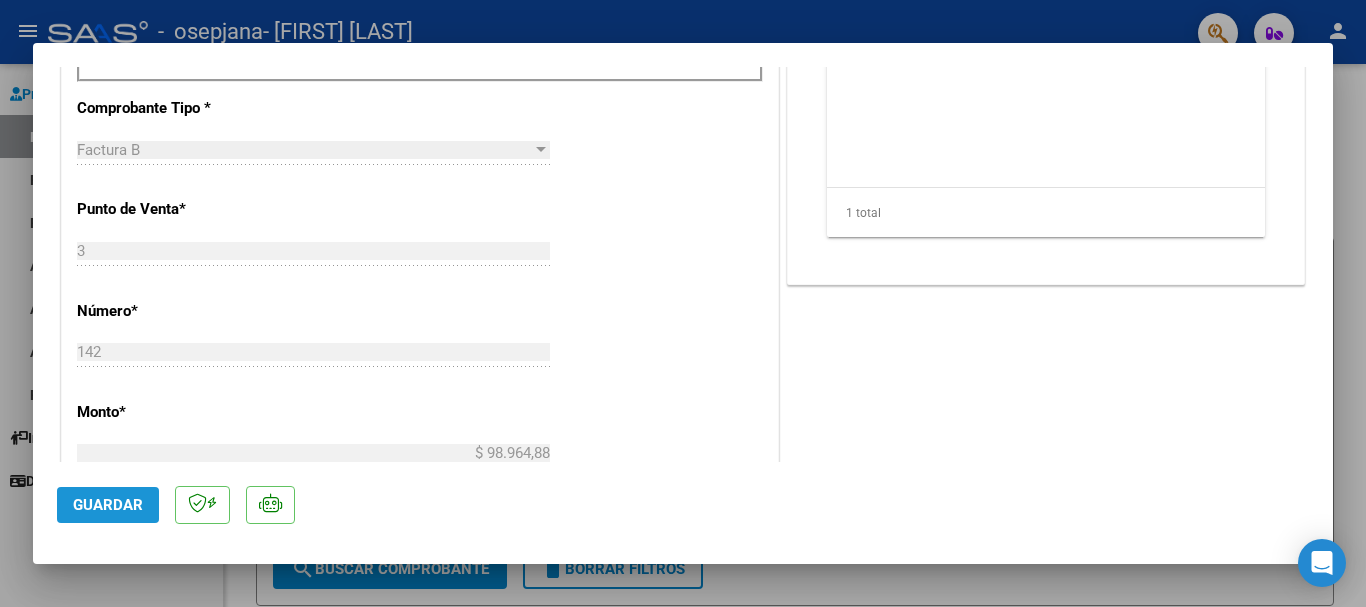 click on "Guardar" 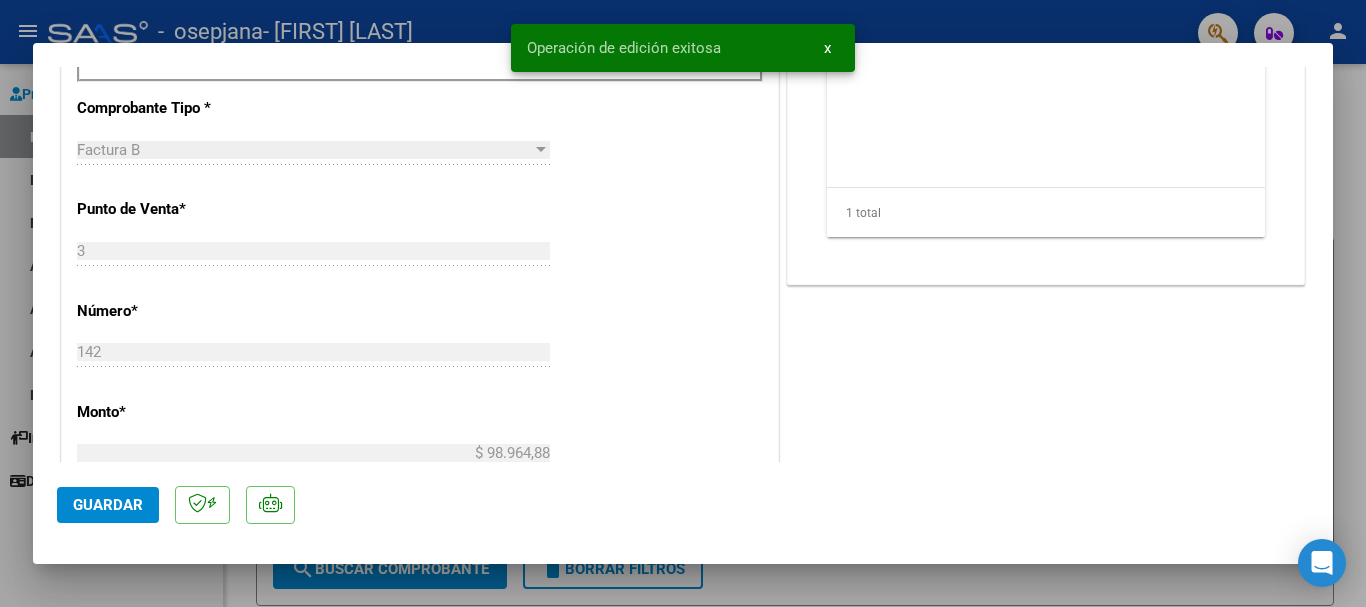 click on "x" at bounding box center (827, 48) 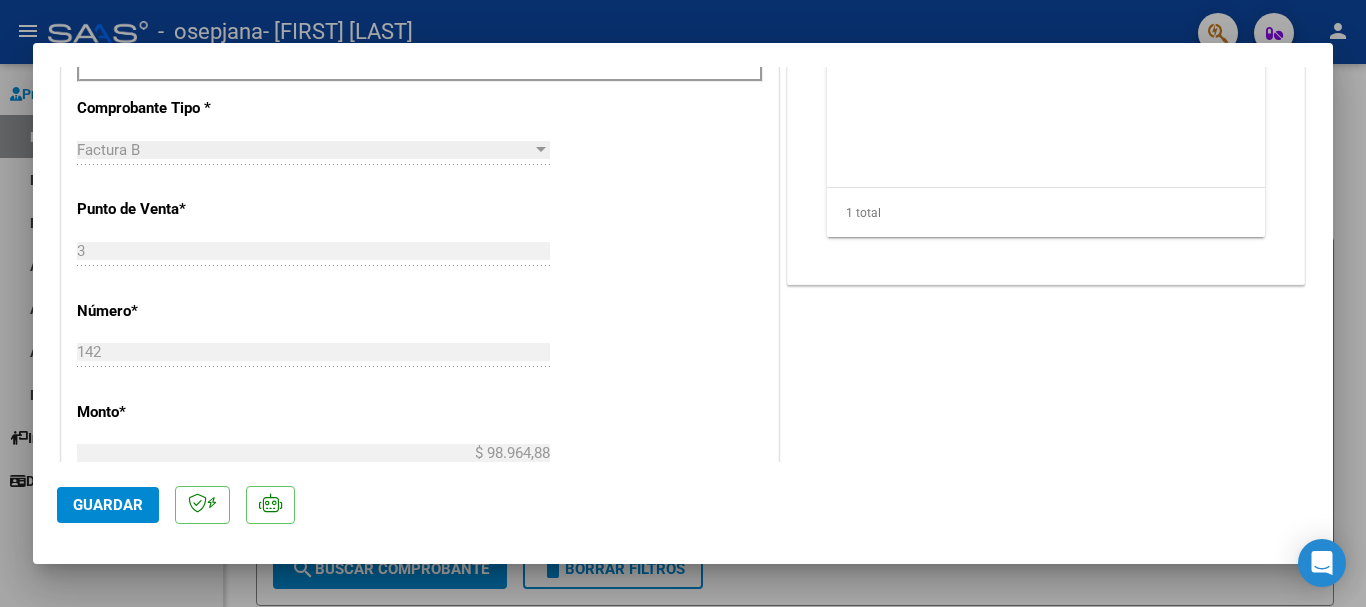 click at bounding box center [683, 303] 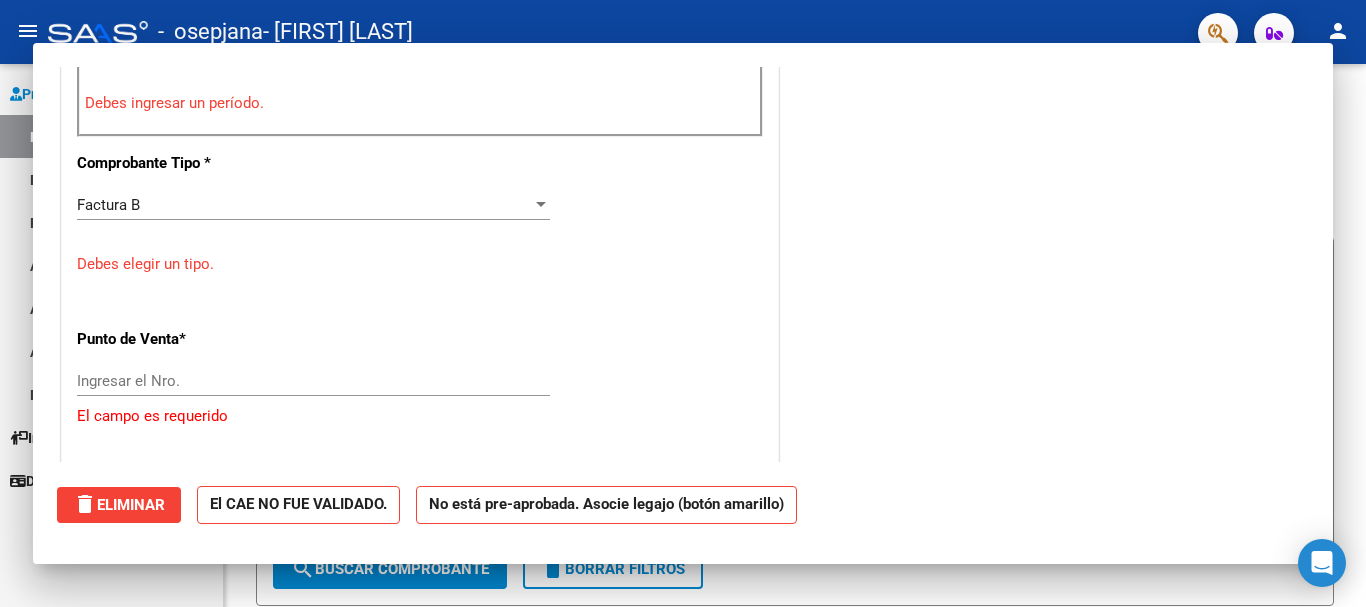 scroll, scrollTop: 0, scrollLeft: 0, axis: both 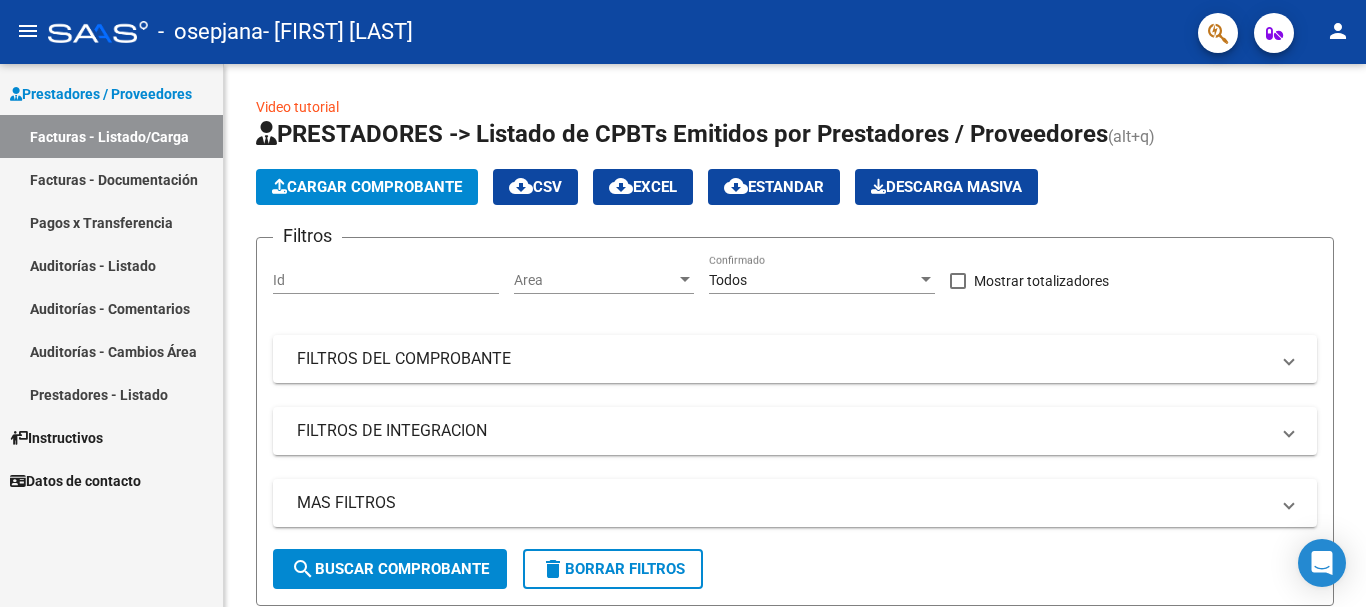 click on "Facturas - Documentación" at bounding box center [111, 179] 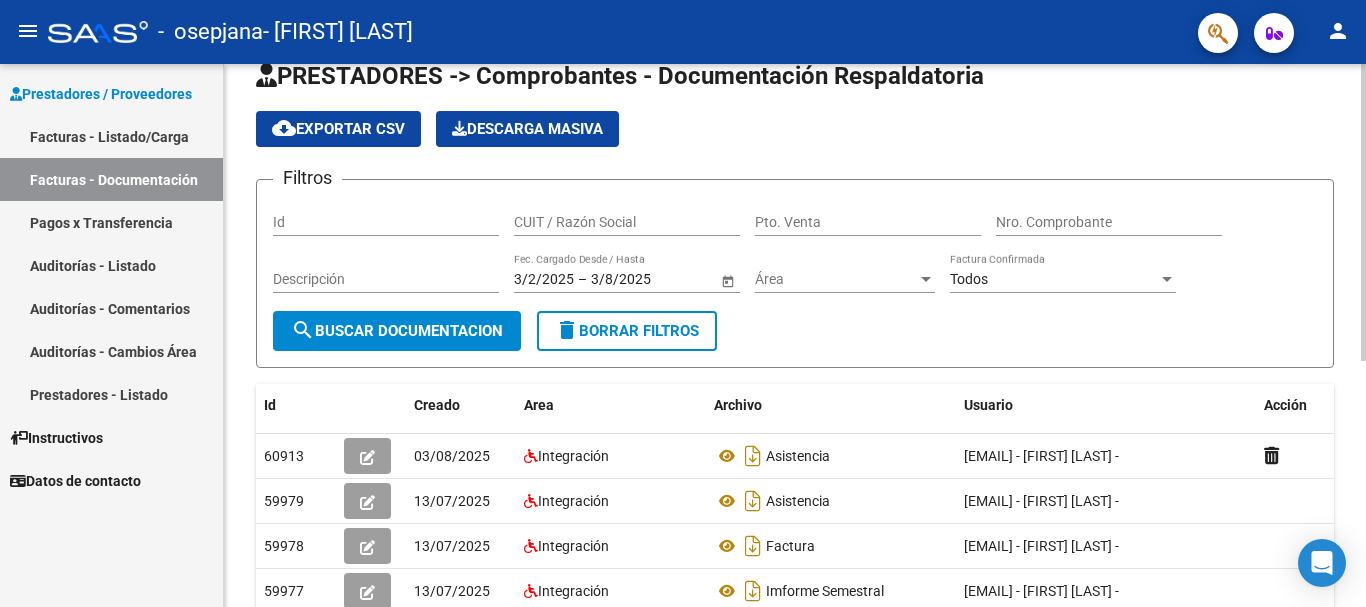 scroll, scrollTop: 100, scrollLeft: 0, axis: vertical 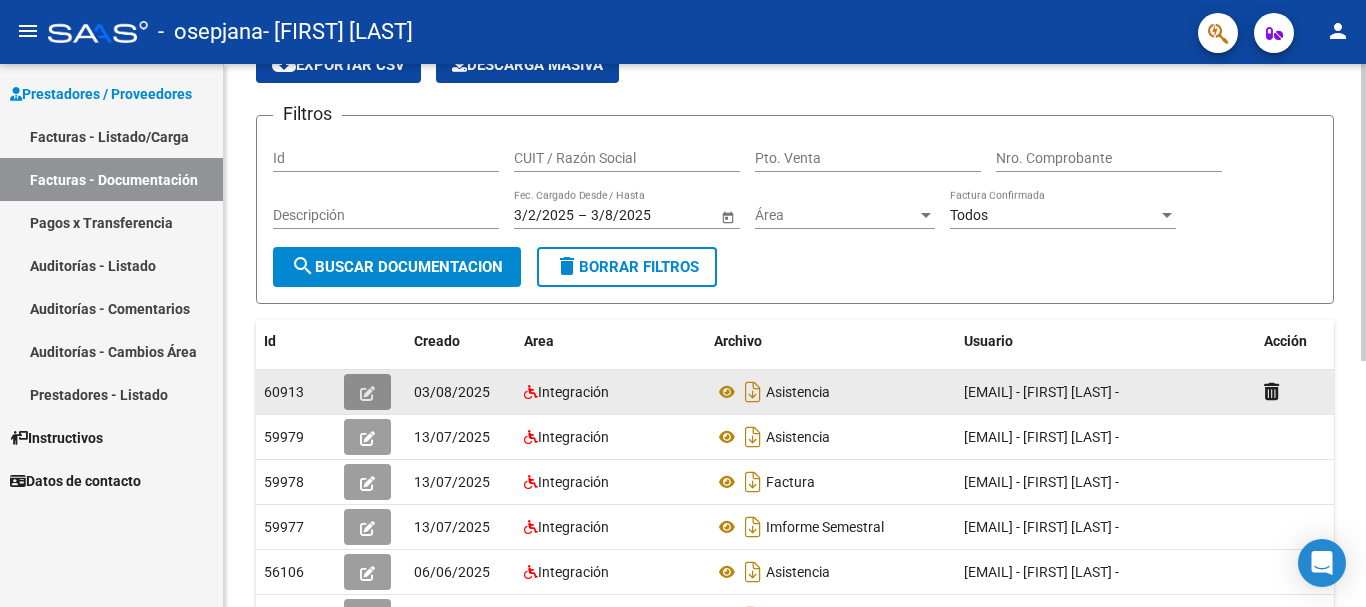 click 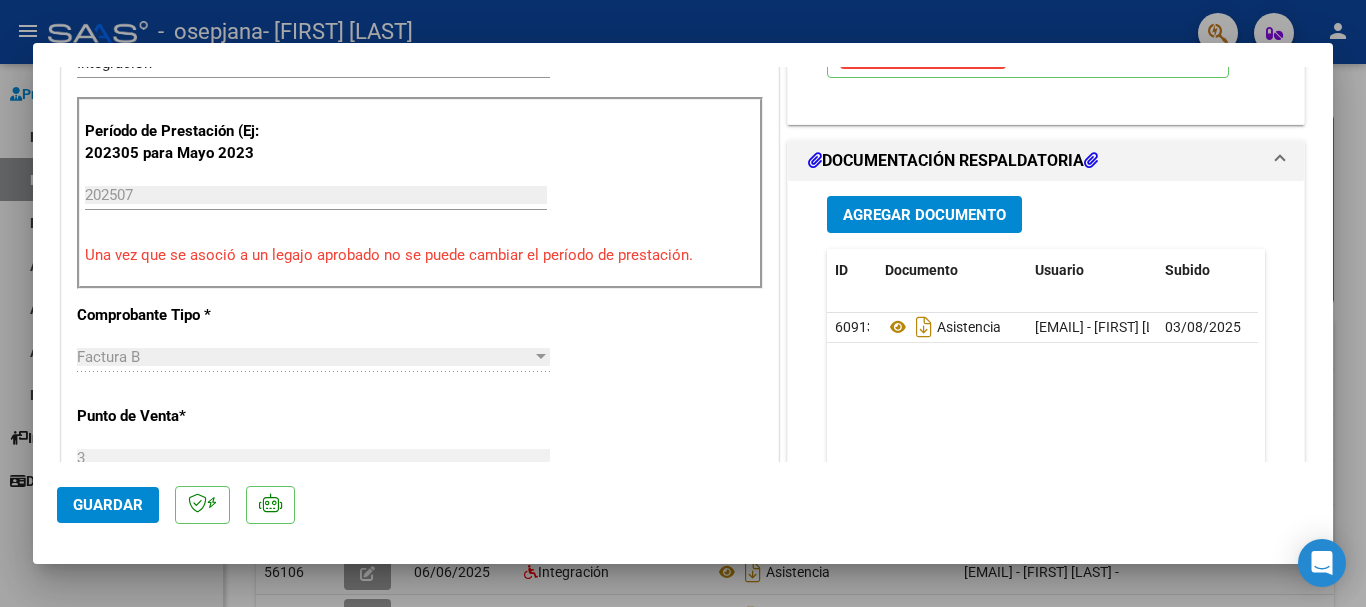 scroll, scrollTop: 500, scrollLeft: 0, axis: vertical 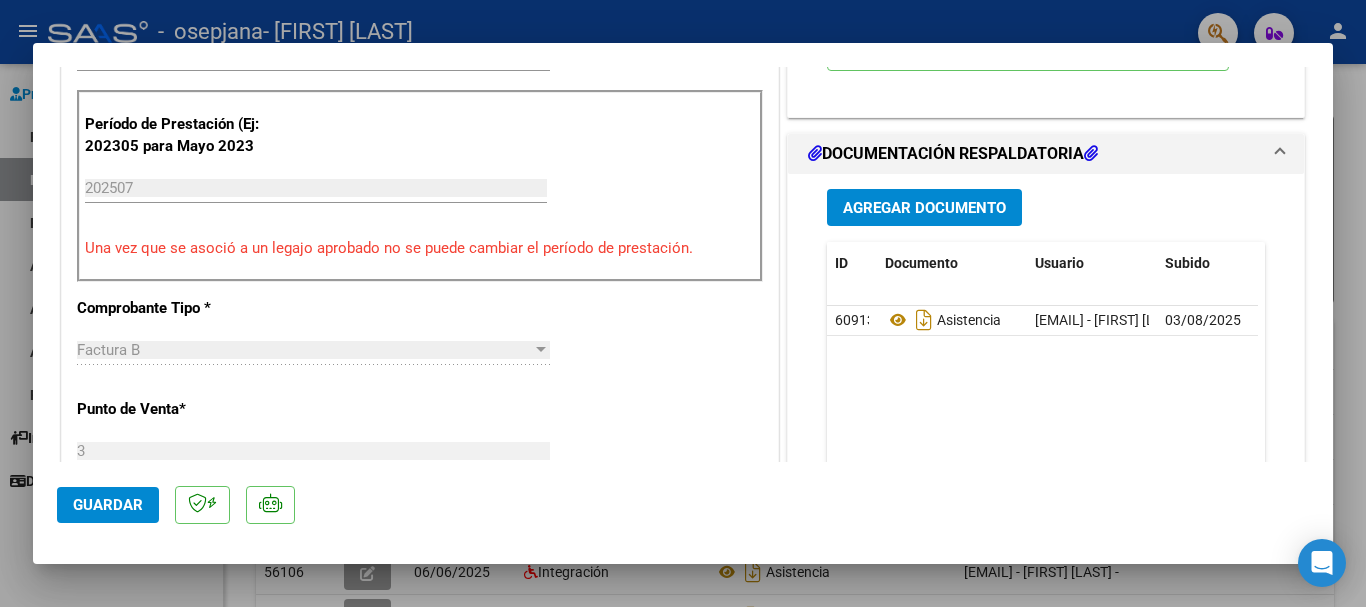 click on "Agregar Documento" at bounding box center [924, 208] 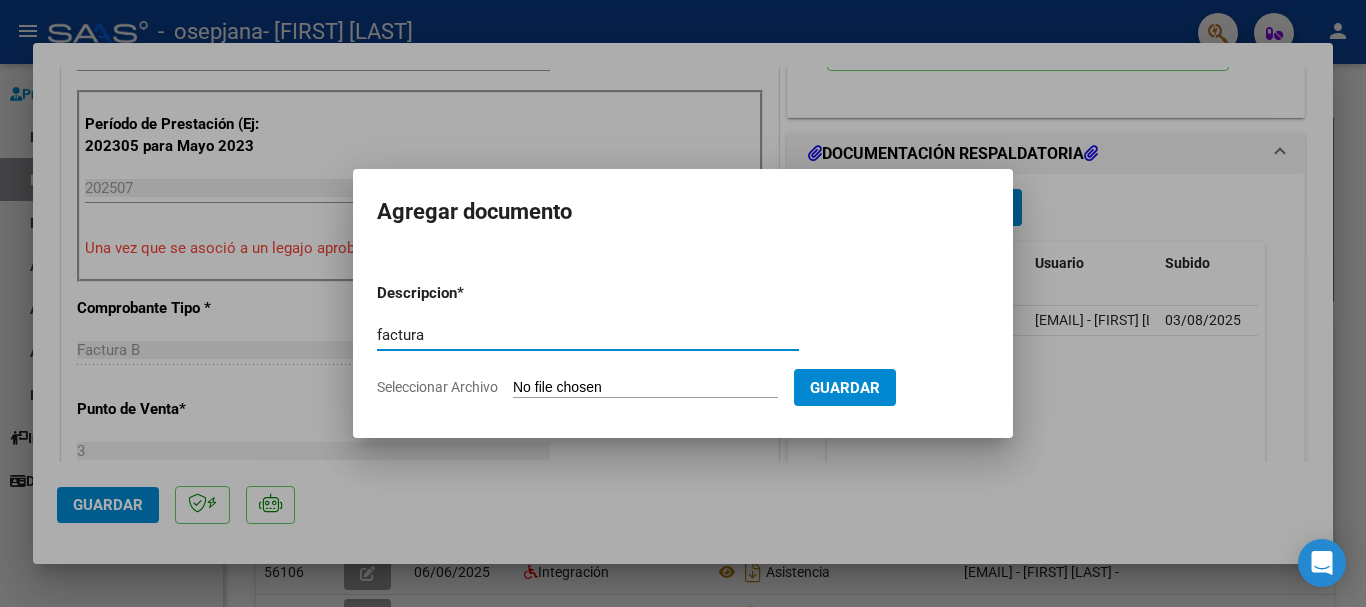 type on "factura" 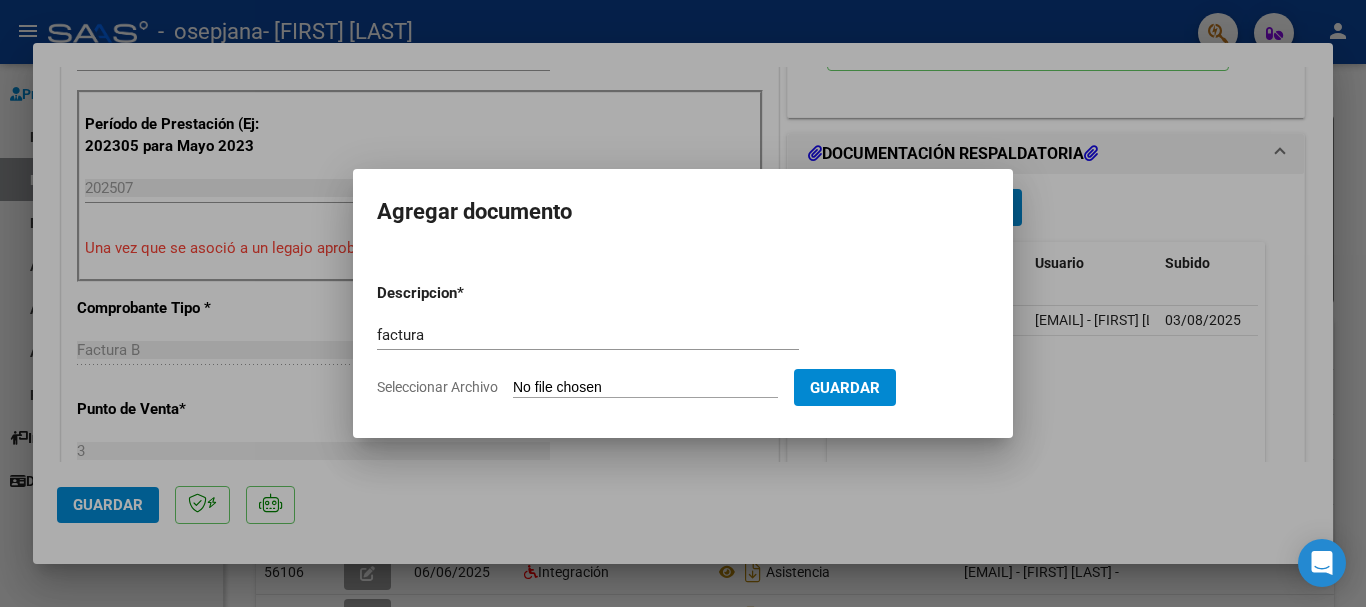type on "C:\fakepath\FC [MONTH] -25 [FIRST] [LAST]...pdf" 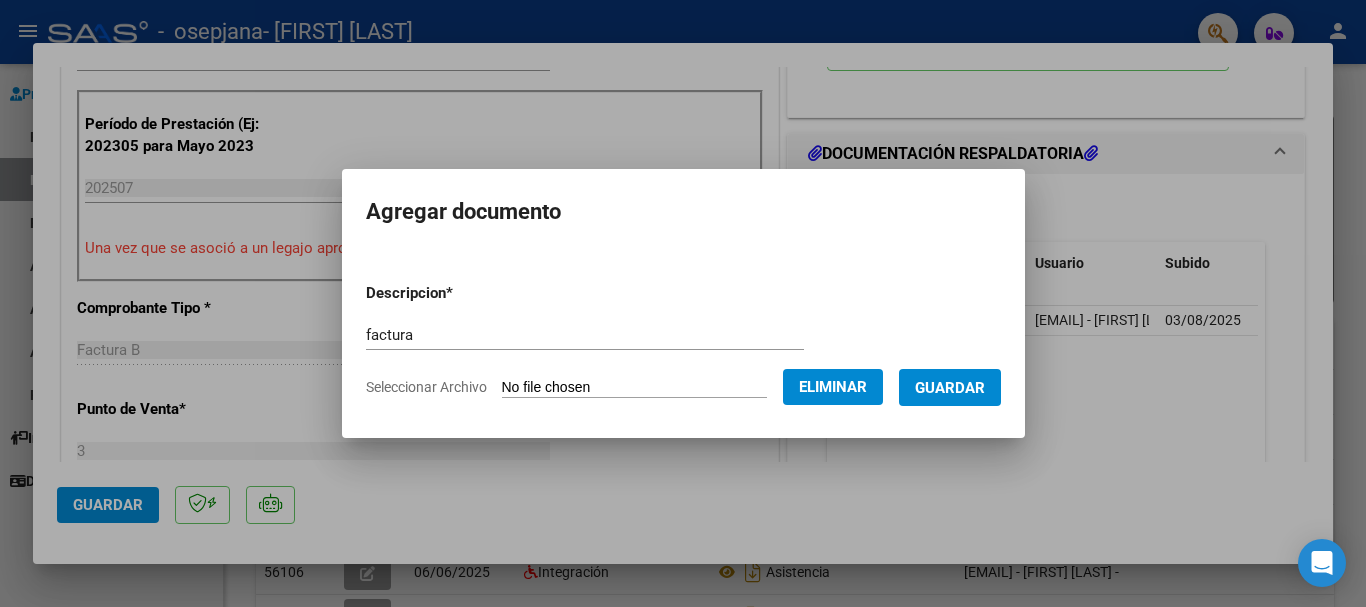 click on "Guardar" at bounding box center [950, 387] 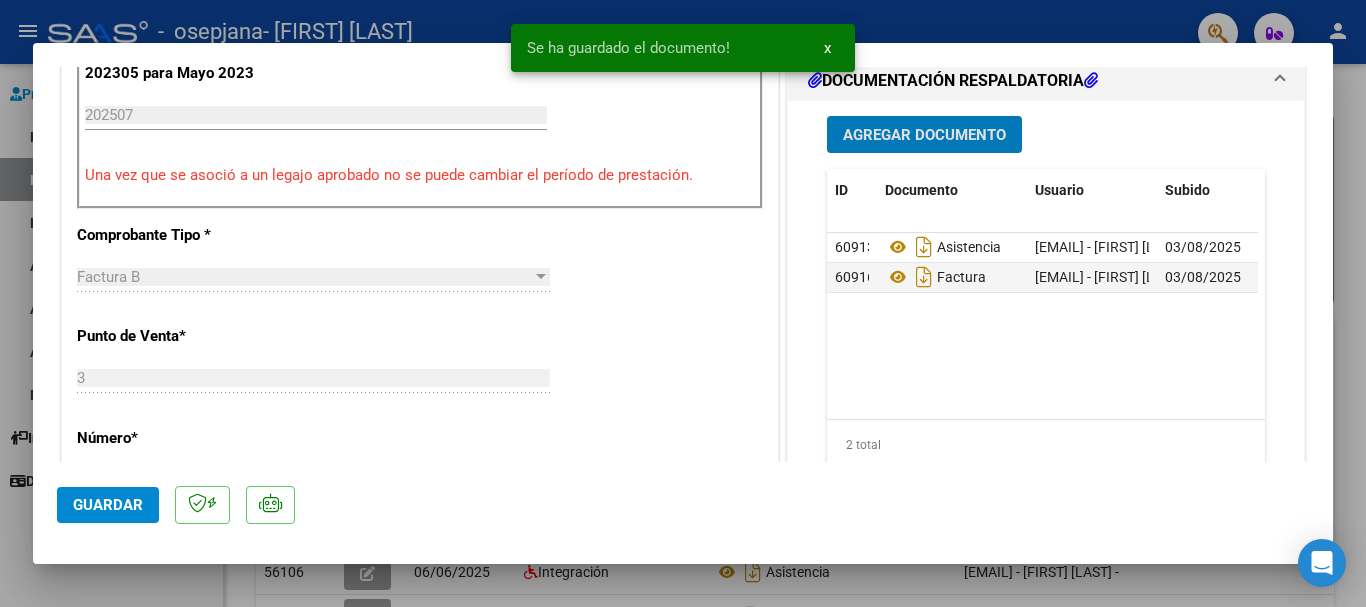 scroll, scrollTop: 600, scrollLeft: 0, axis: vertical 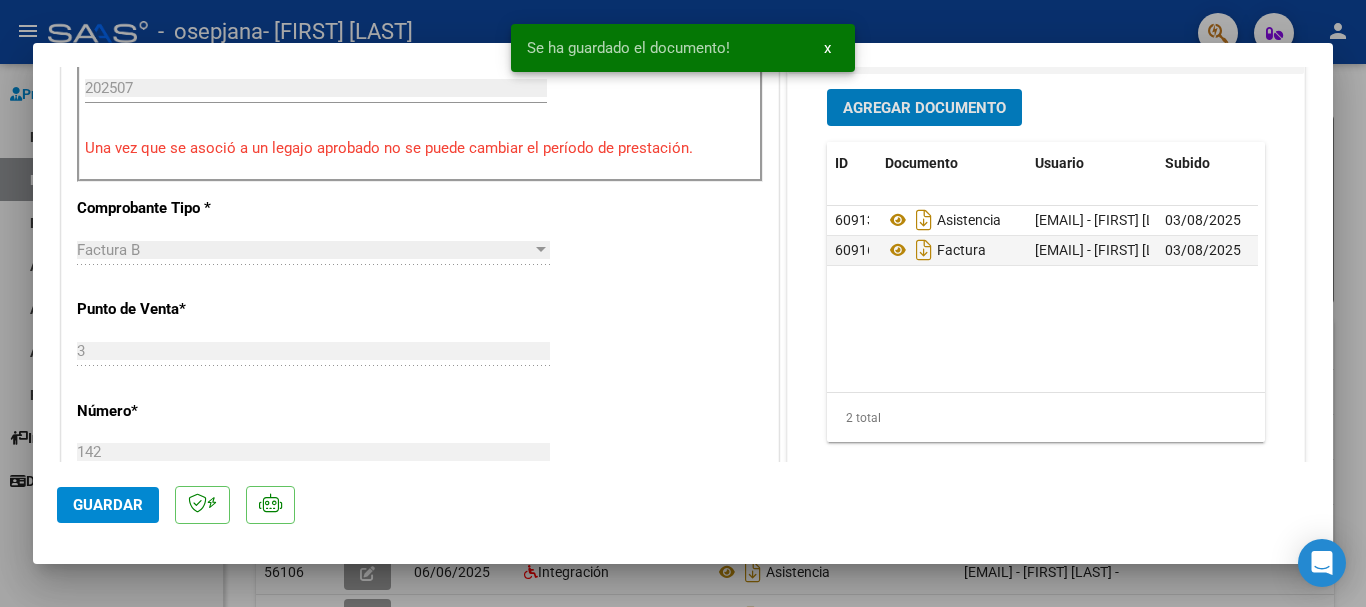 click on "Guardar" 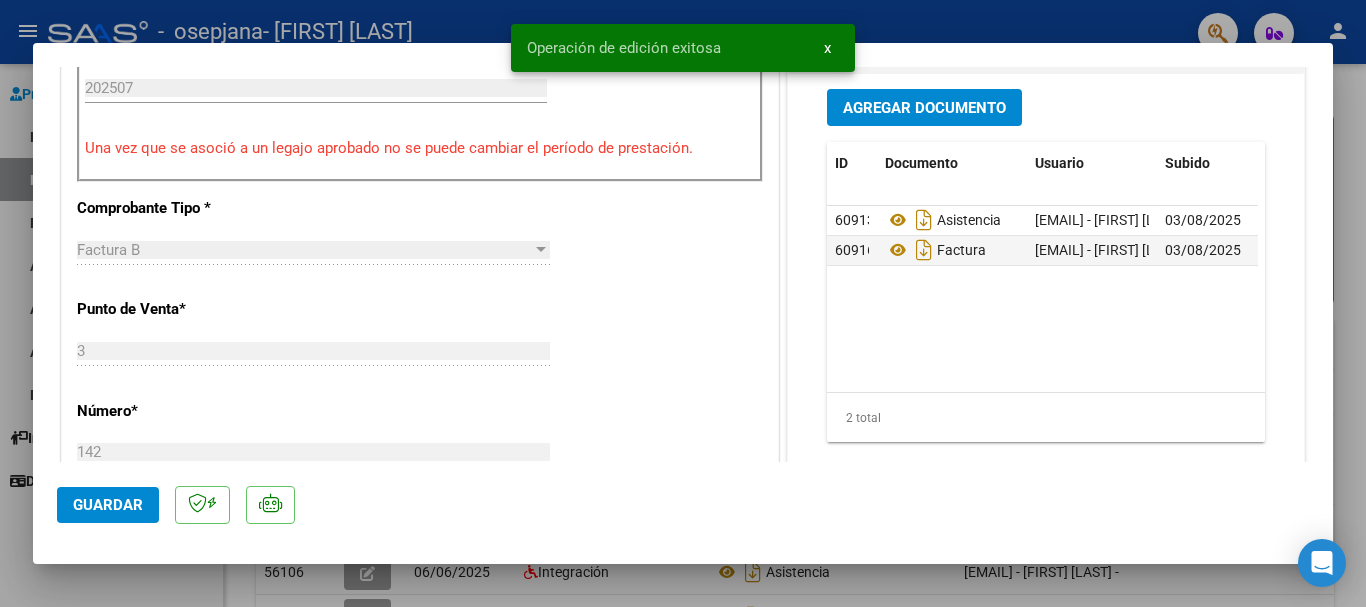 click at bounding box center (683, 303) 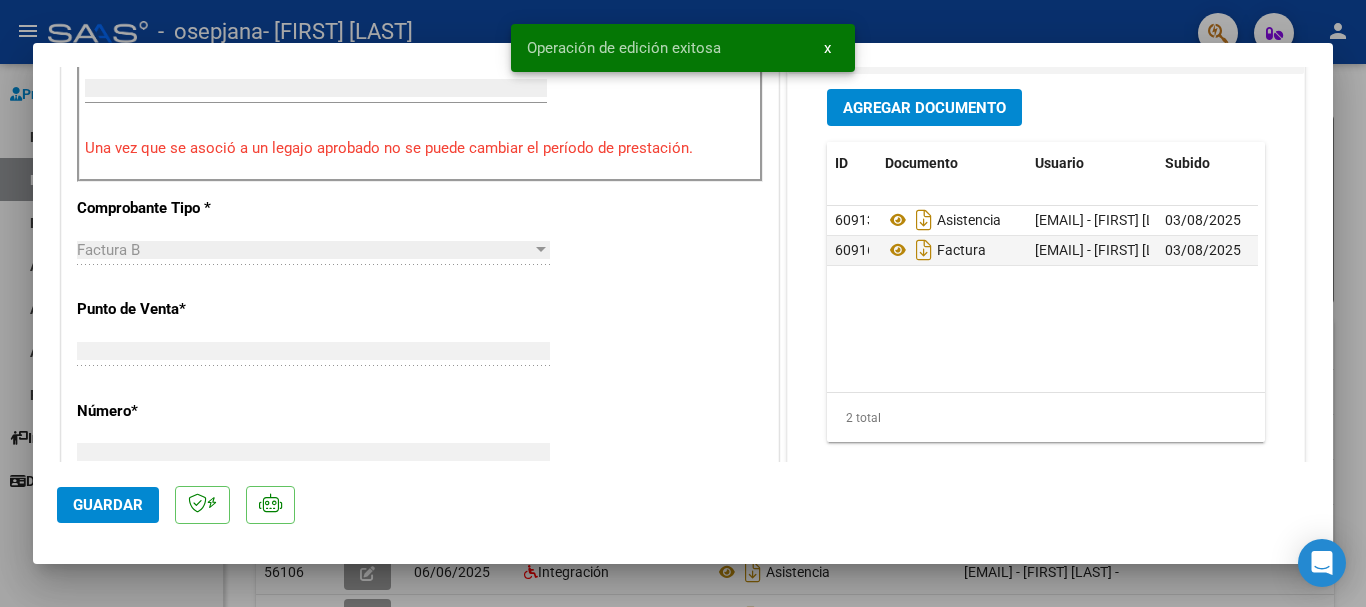 scroll, scrollTop: 0, scrollLeft: 0, axis: both 